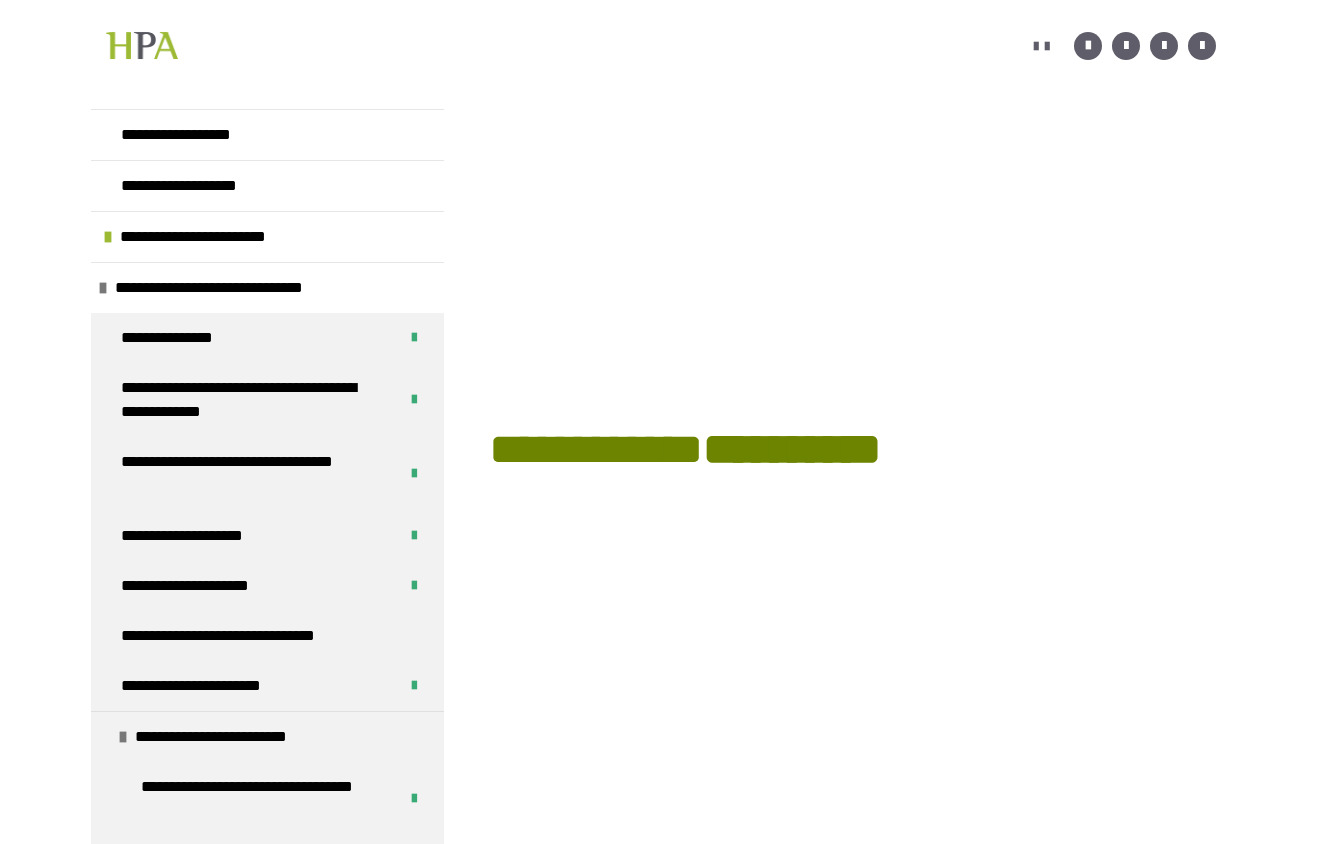 scroll, scrollTop: 361, scrollLeft: 0, axis: vertical 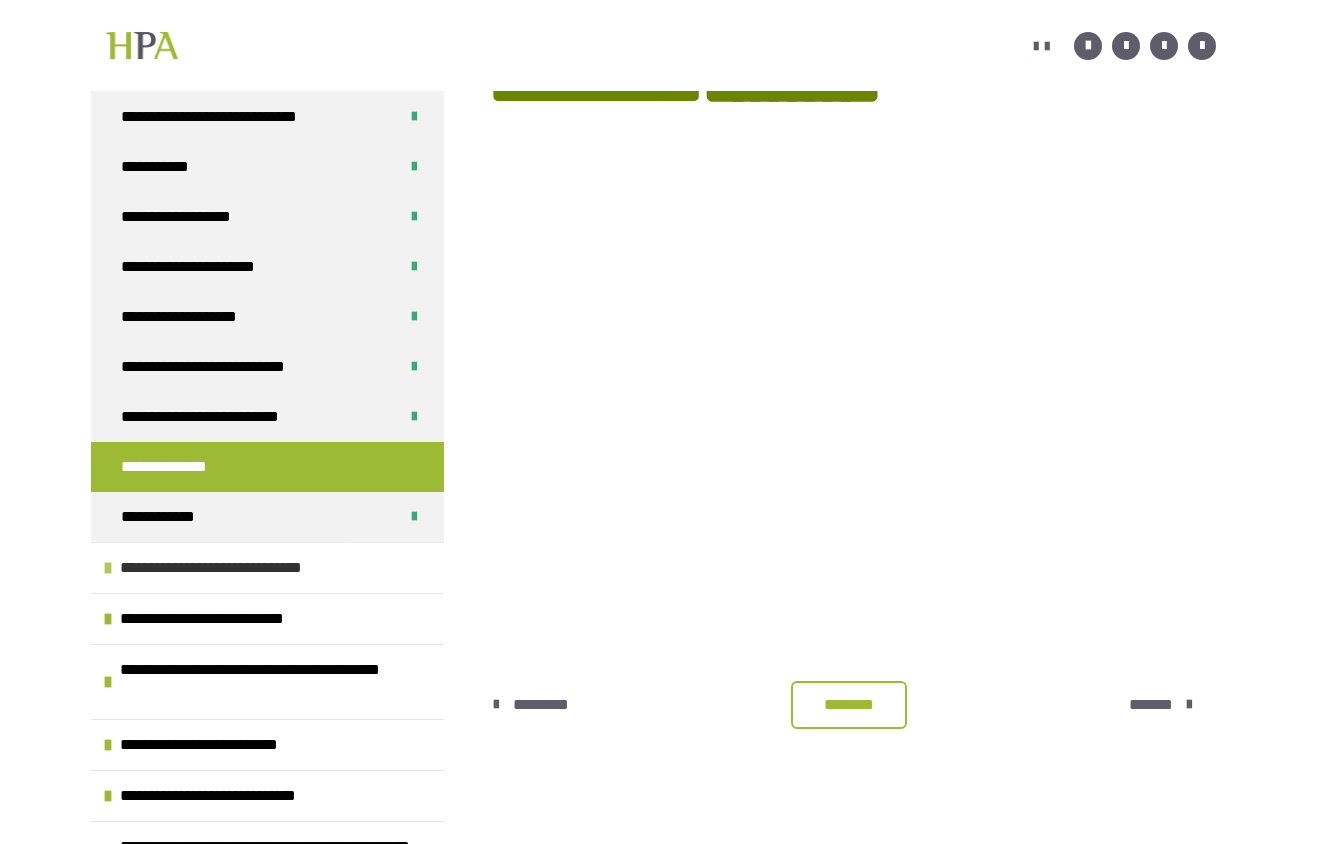 click on "**********" at bounding box center [239, 568] 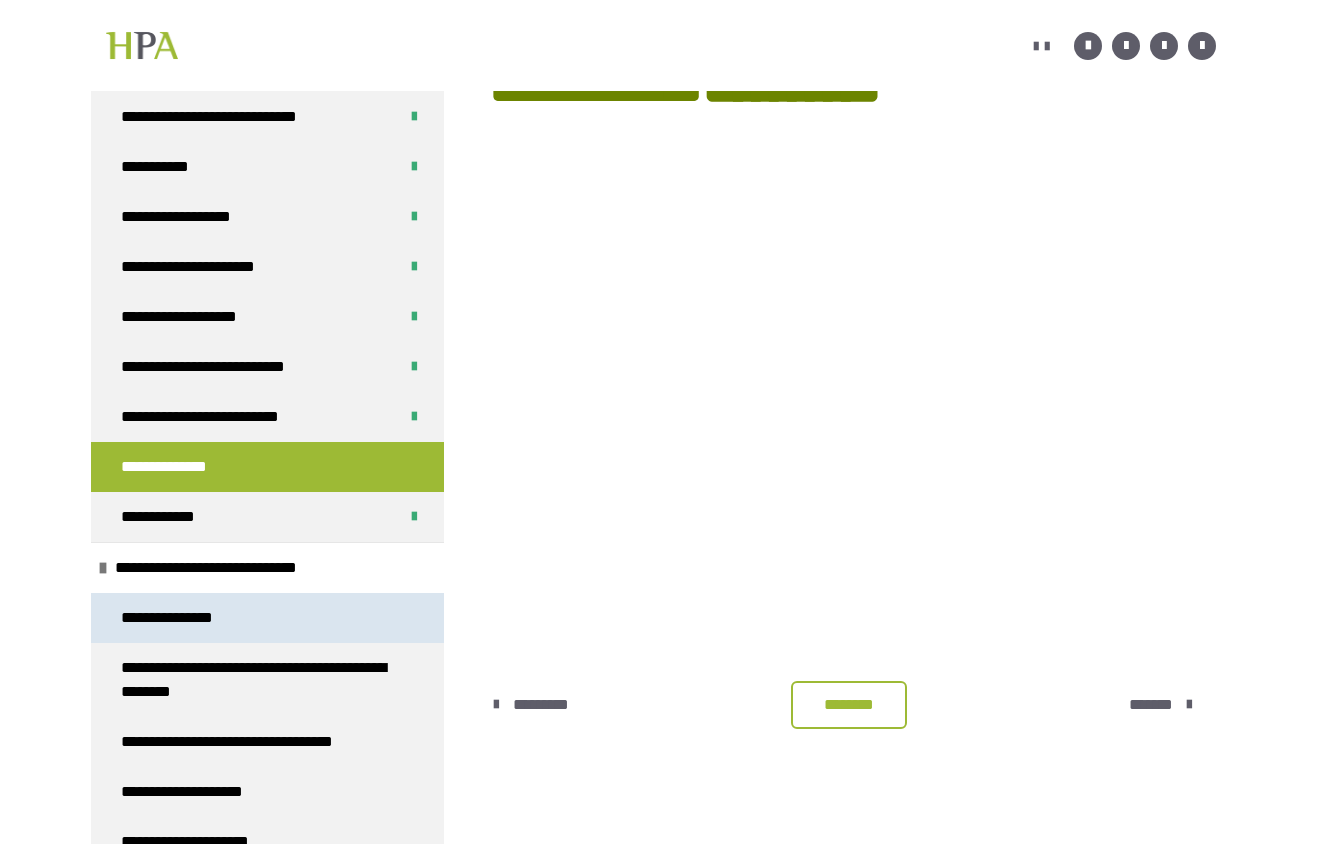 click on "**********" at bounding box center [171, 618] 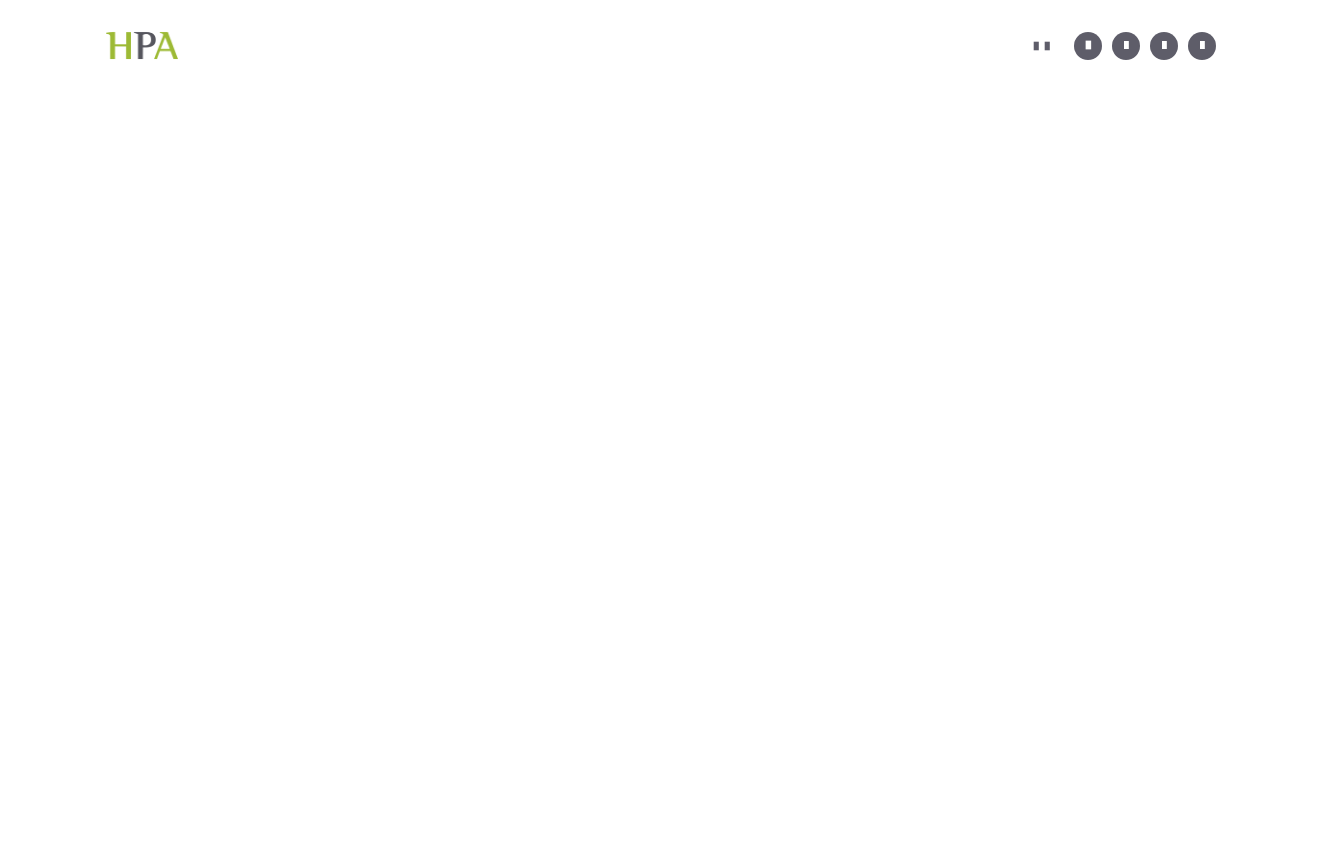 scroll, scrollTop: 91, scrollLeft: 0, axis: vertical 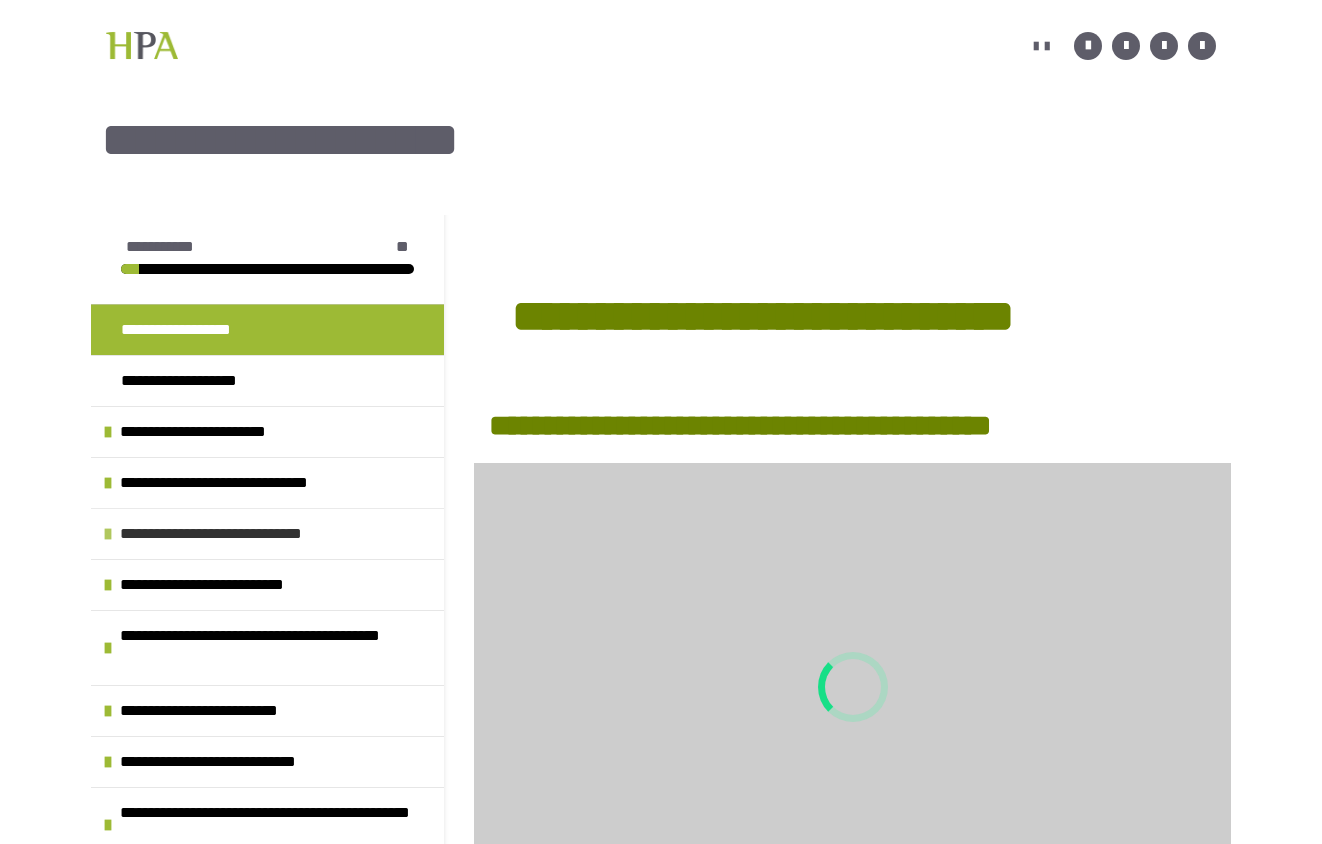 click at bounding box center (108, 534) 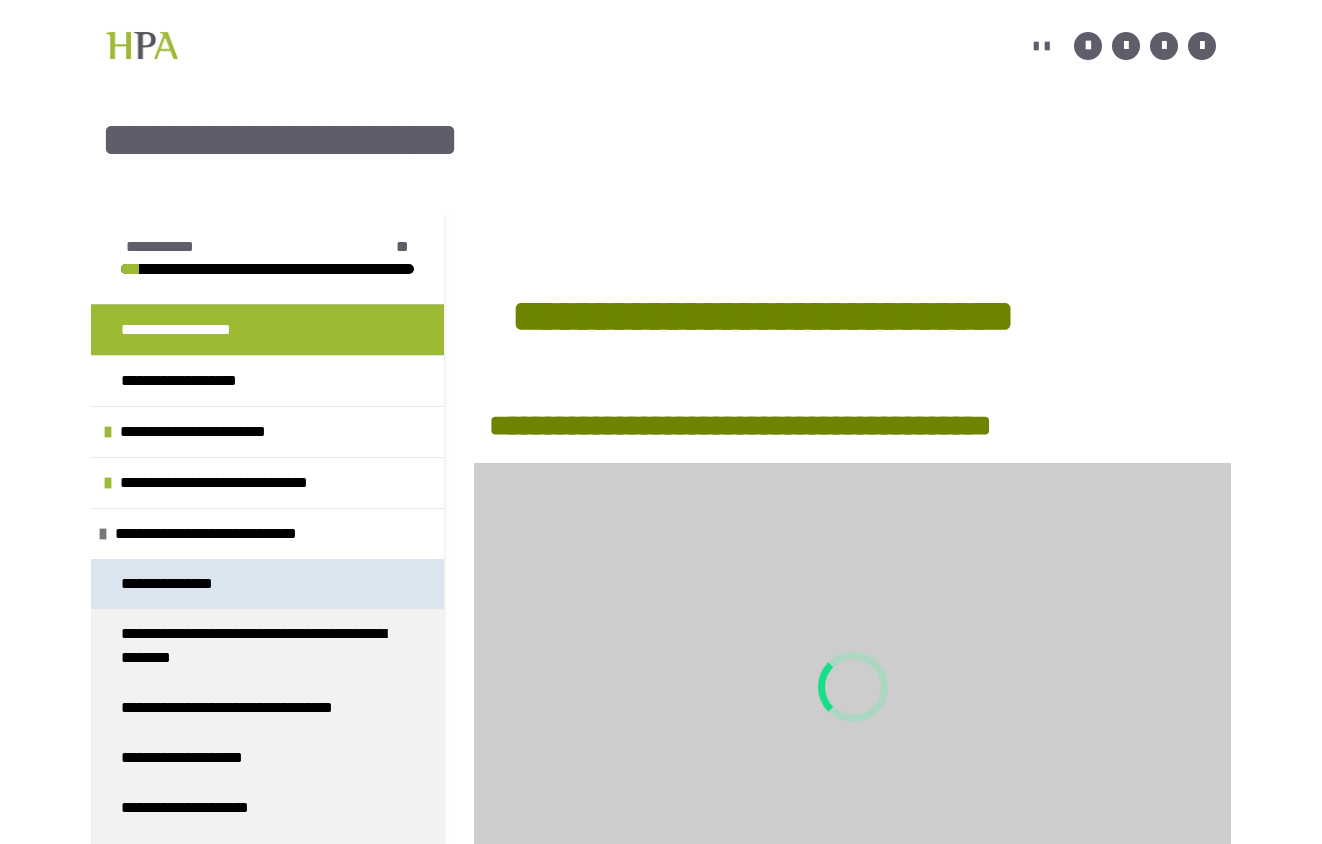 click on "**********" at bounding box center [171, 584] 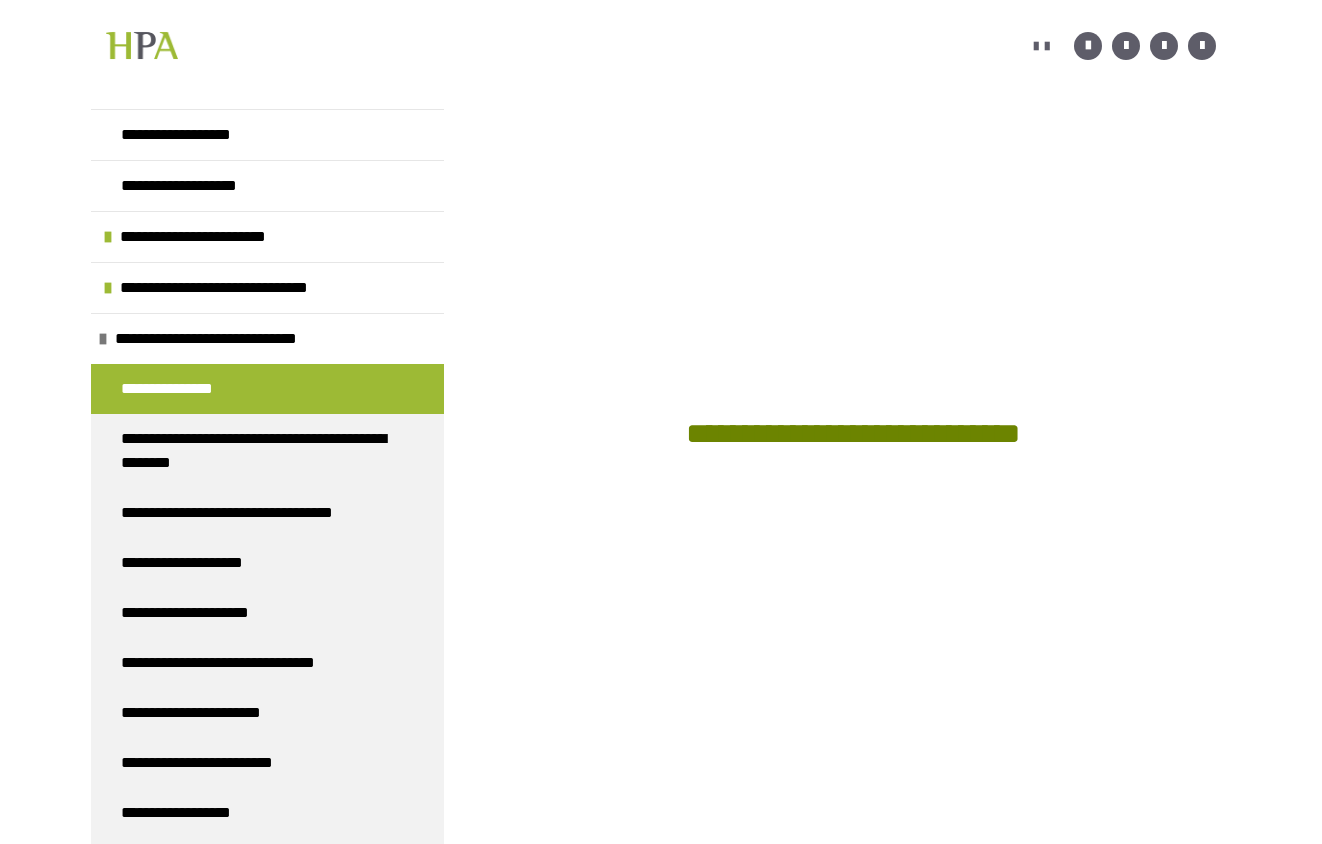 scroll, scrollTop: 689, scrollLeft: 0, axis: vertical 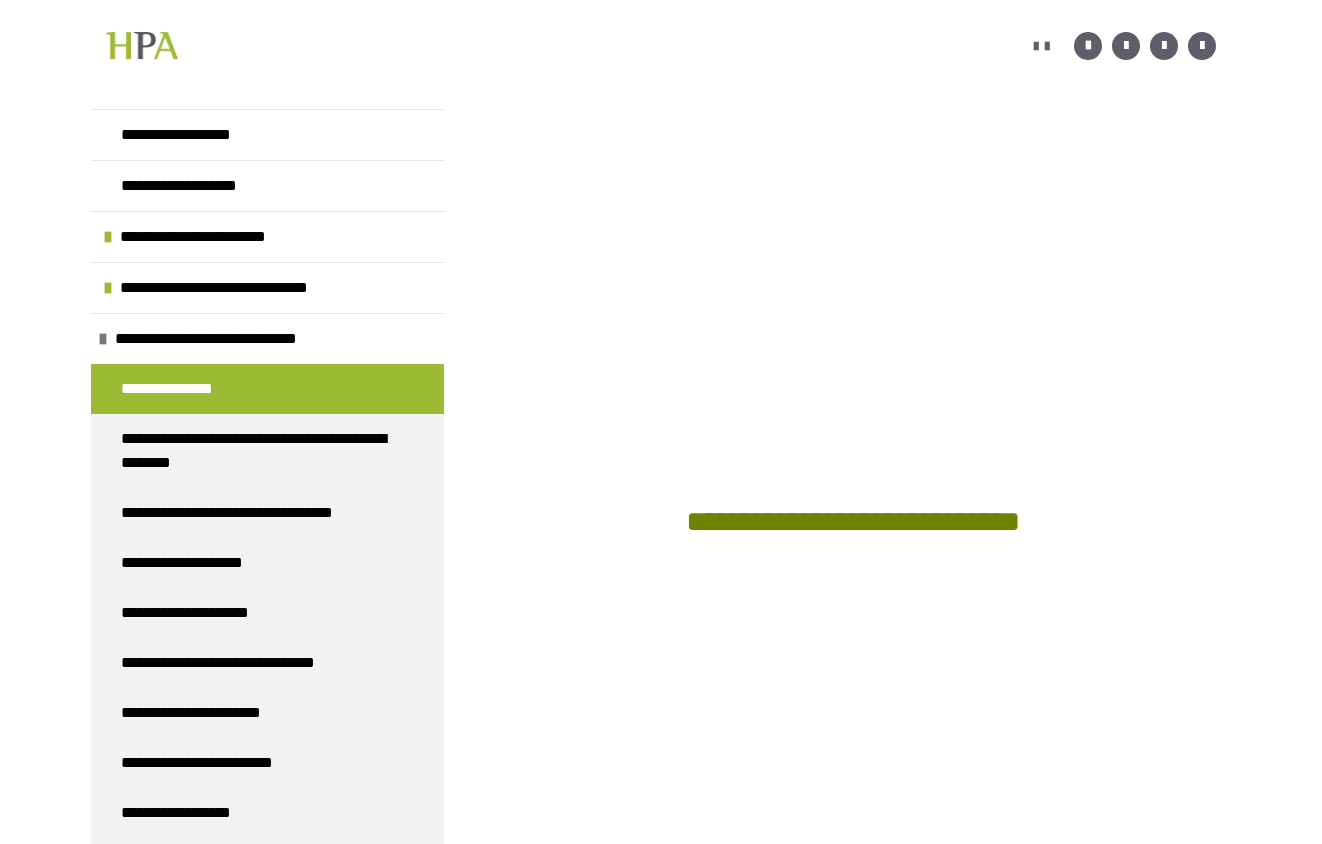 drag, startPoint x: 1045, startPoint y: 407, endPoint x: 1112, endPoint y: 584, distance: 189.25644 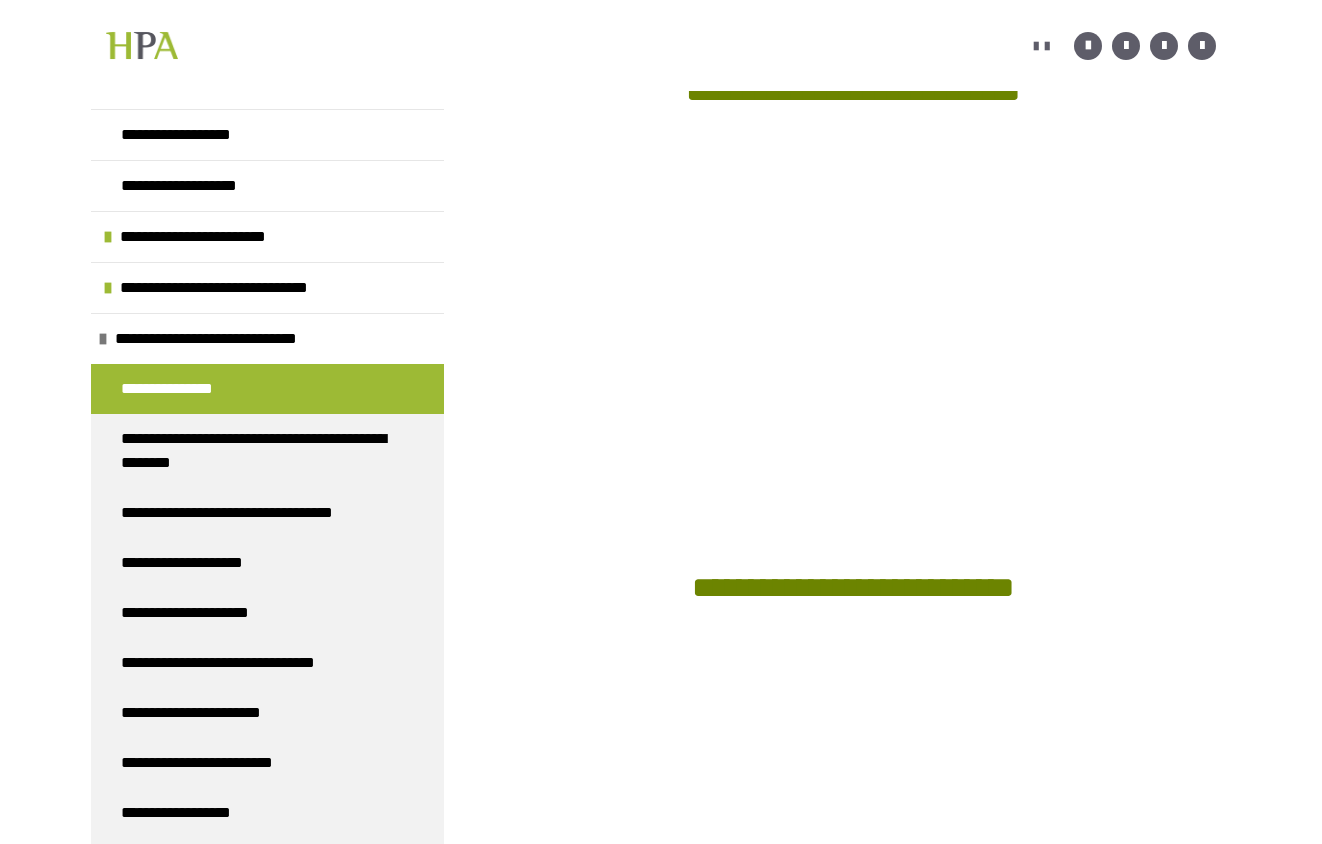 scroll, scrollTop: 1286, scrollLeft: 0, axis: vertical 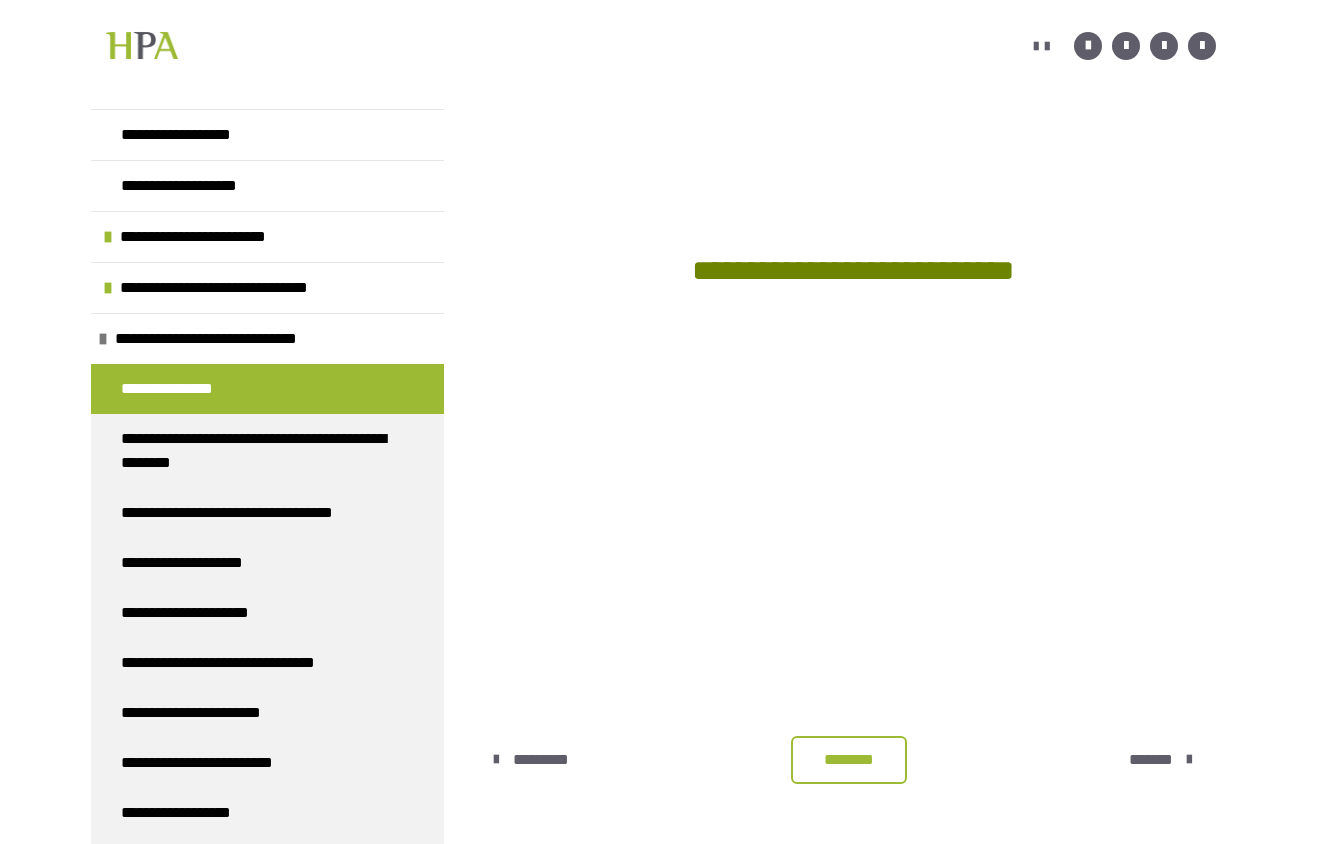 click on "********" at bounding box center [849, 760] 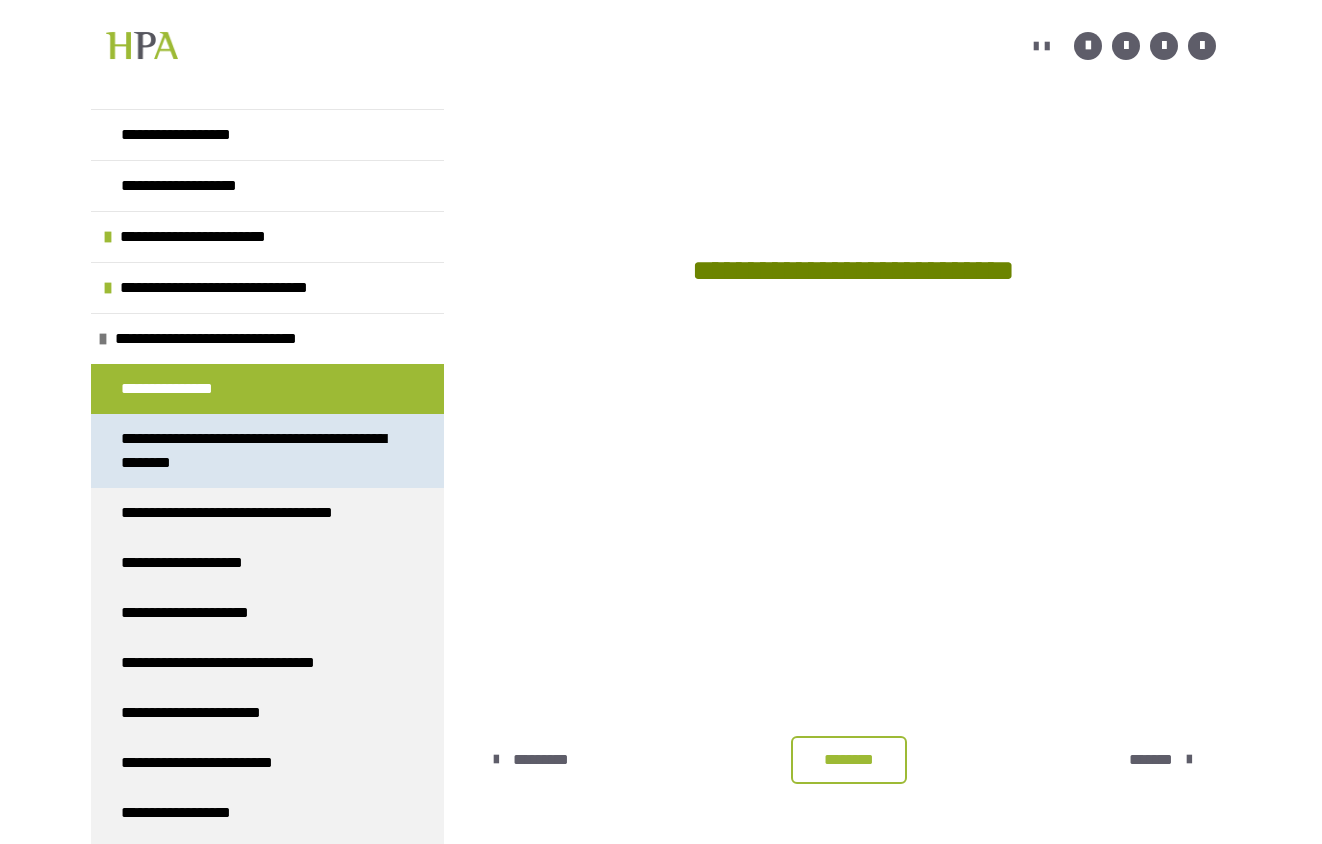 click on "**********" at bounding box center (259, 451) 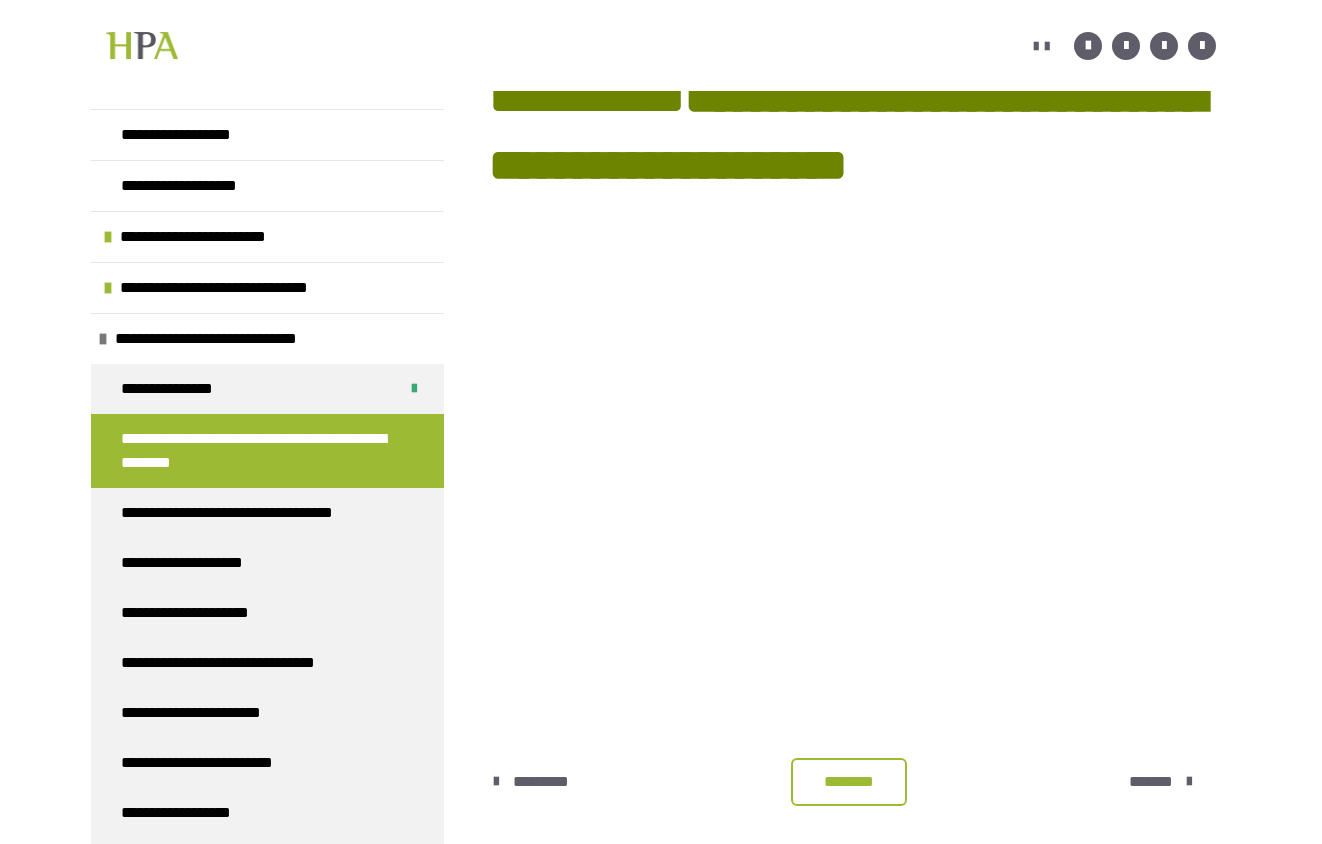 click on "********" at bounding box center [849, 782] 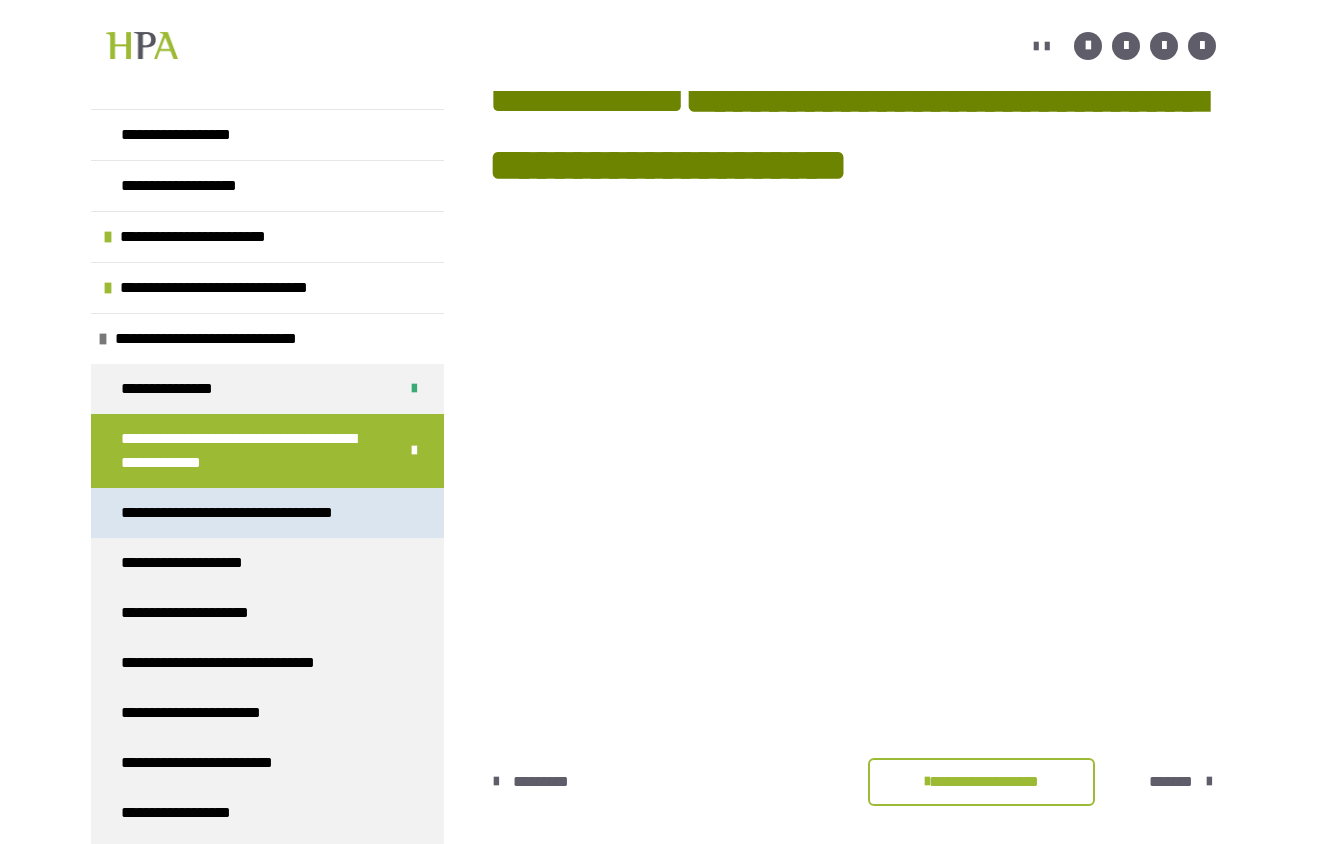 click on "**********" at bounding box center [258, 513] 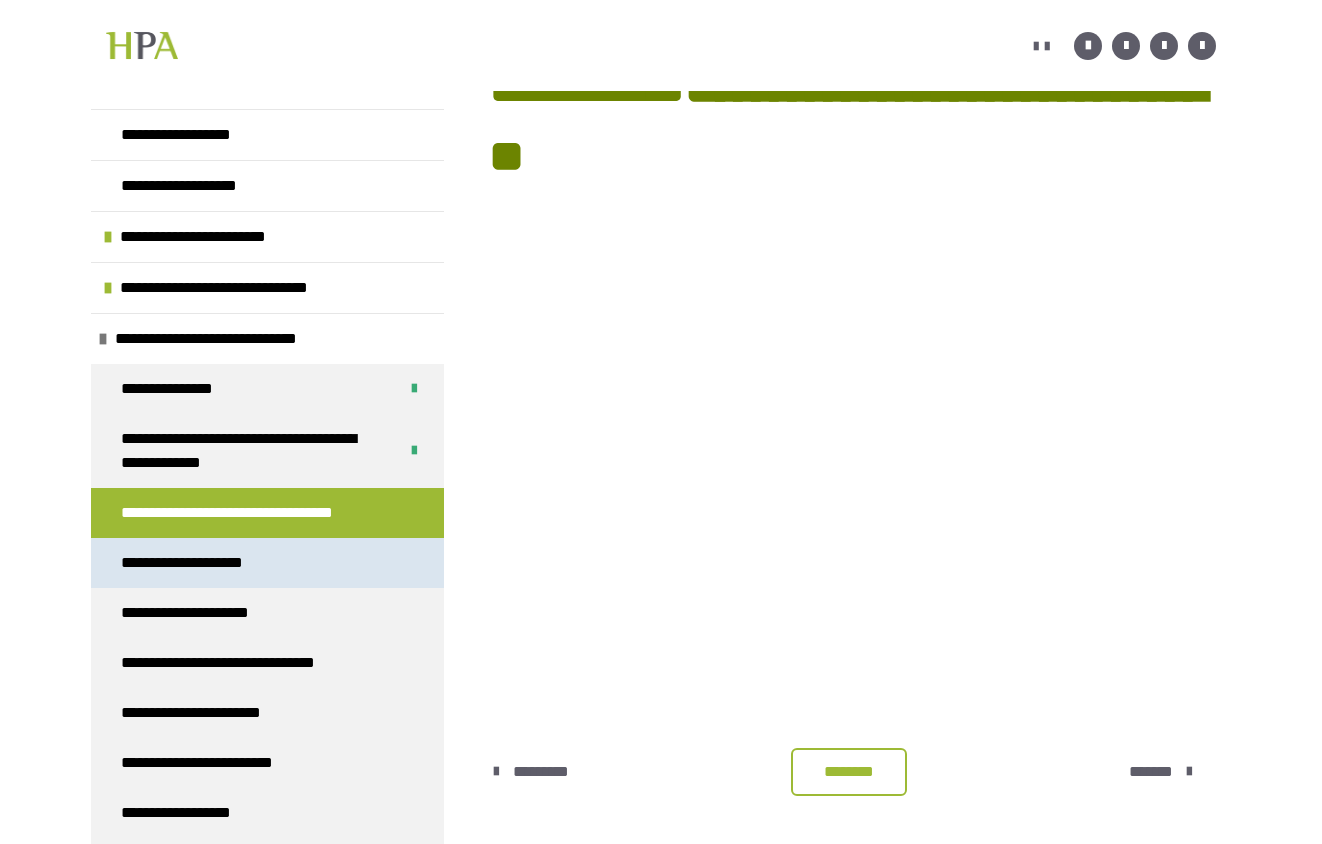click on "**********" at bounding box center [207, 563] 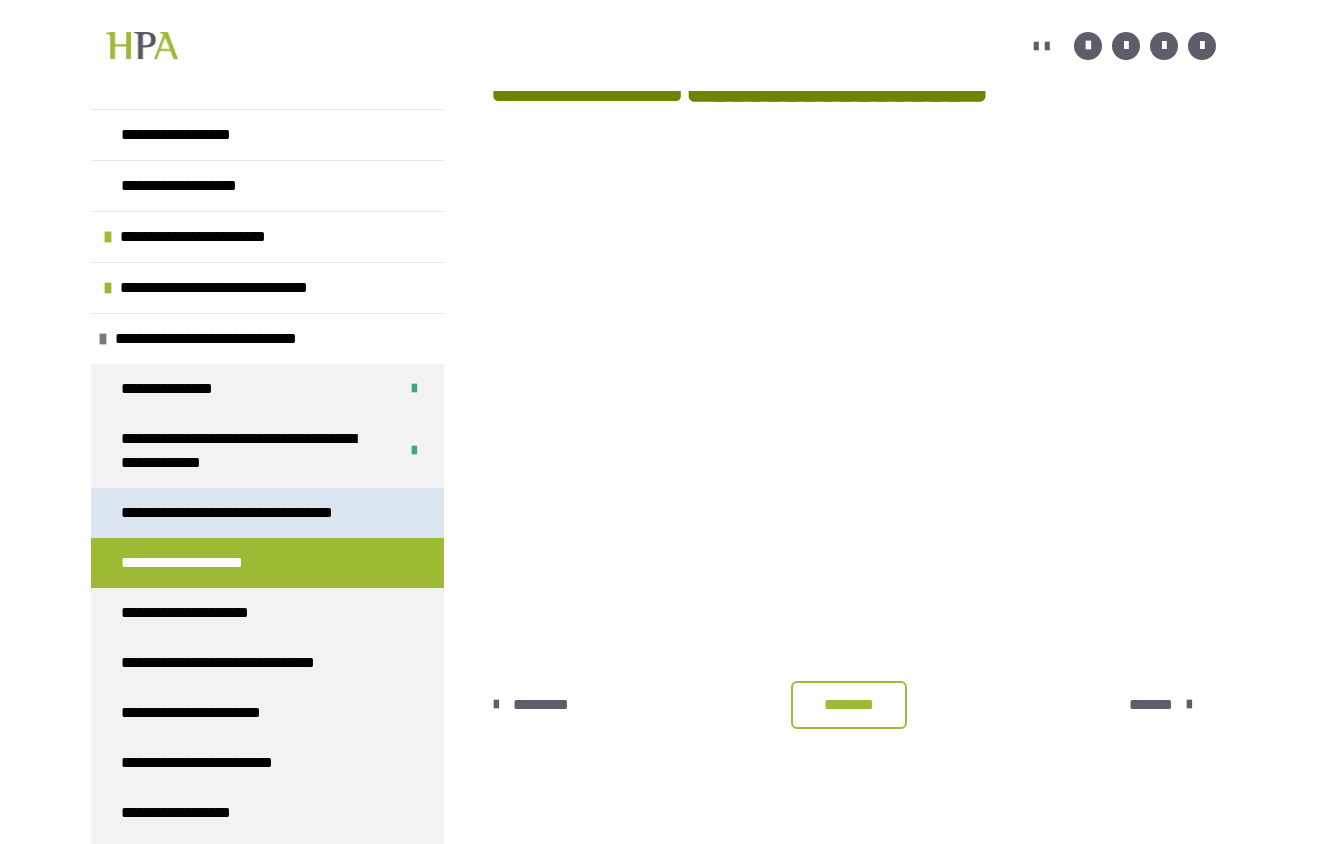 click on "**********" at bounding box center [258, 513] 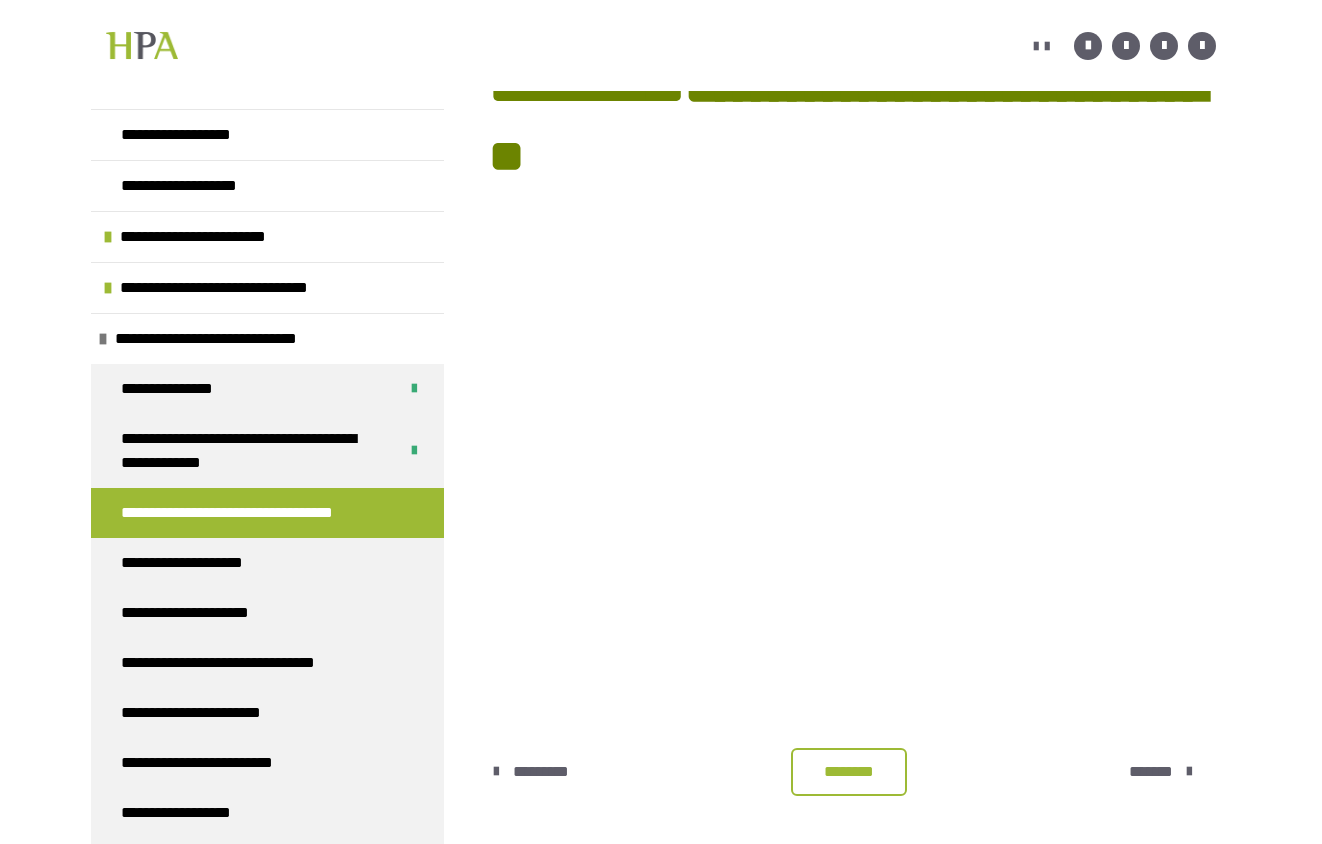 click on "********" at bounding box center (849, 772) 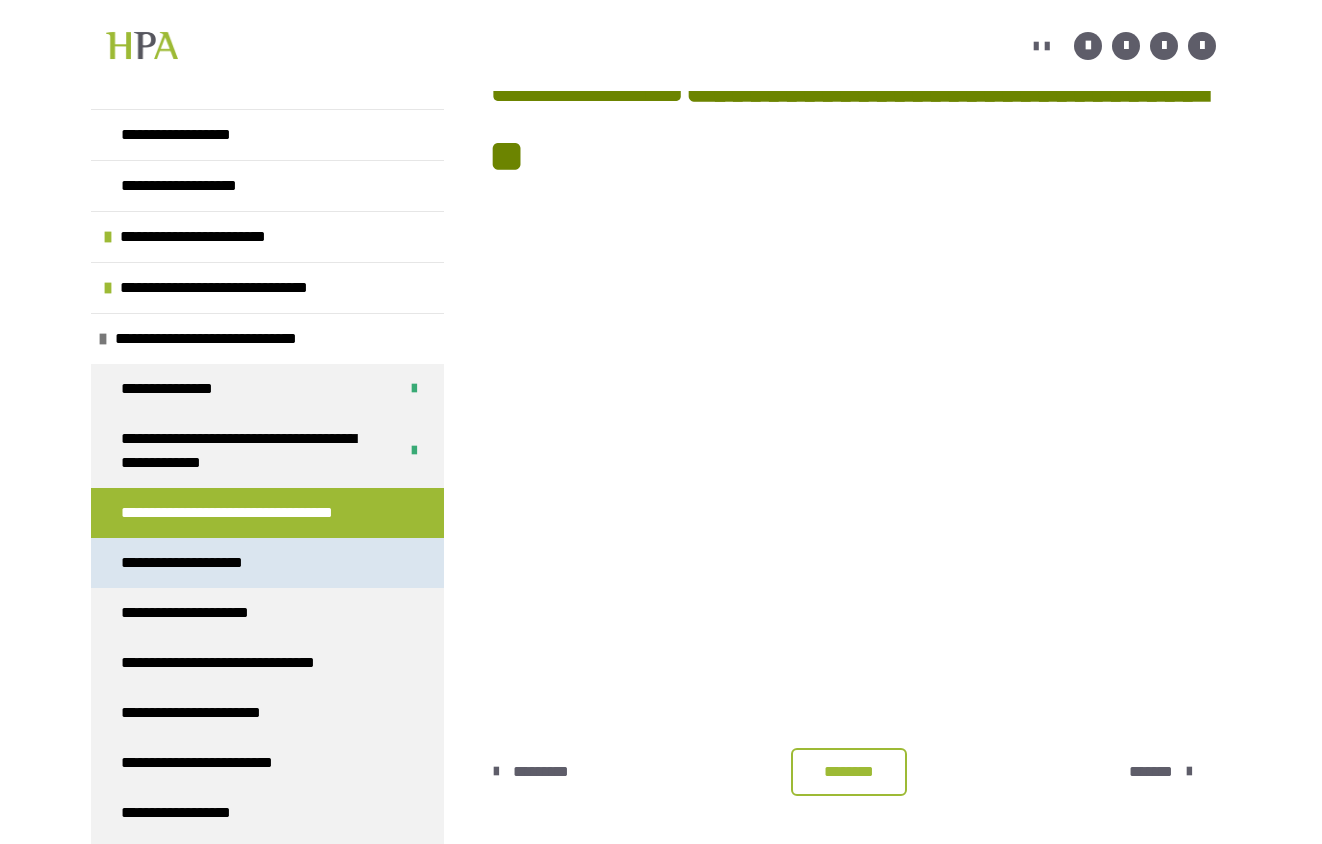 click on "**********" at bounding box center [267, 563] 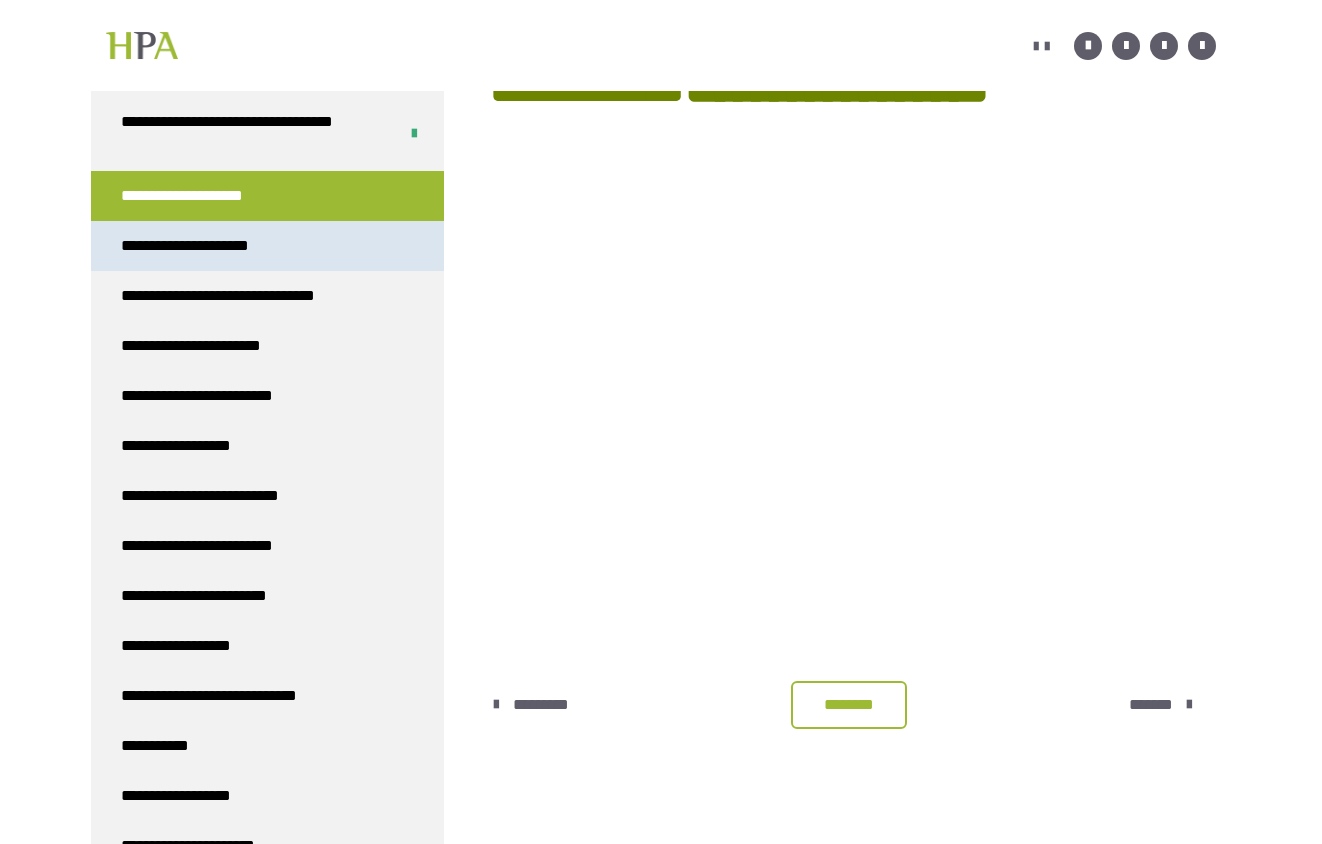 scroll, scrollTop: 390, scrollLeft: 0, axis: vertical 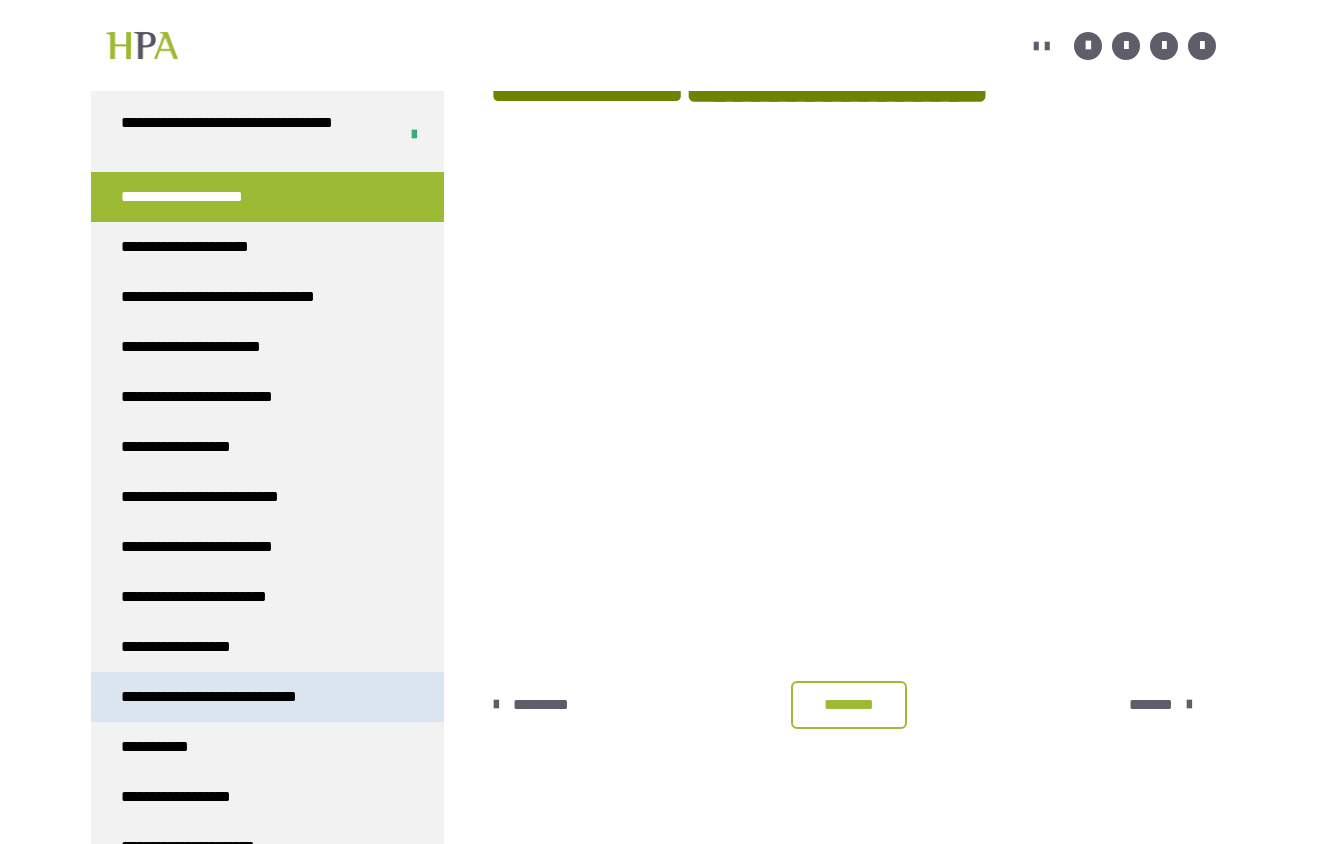 click on "**********" at bounding box center (235, 697) 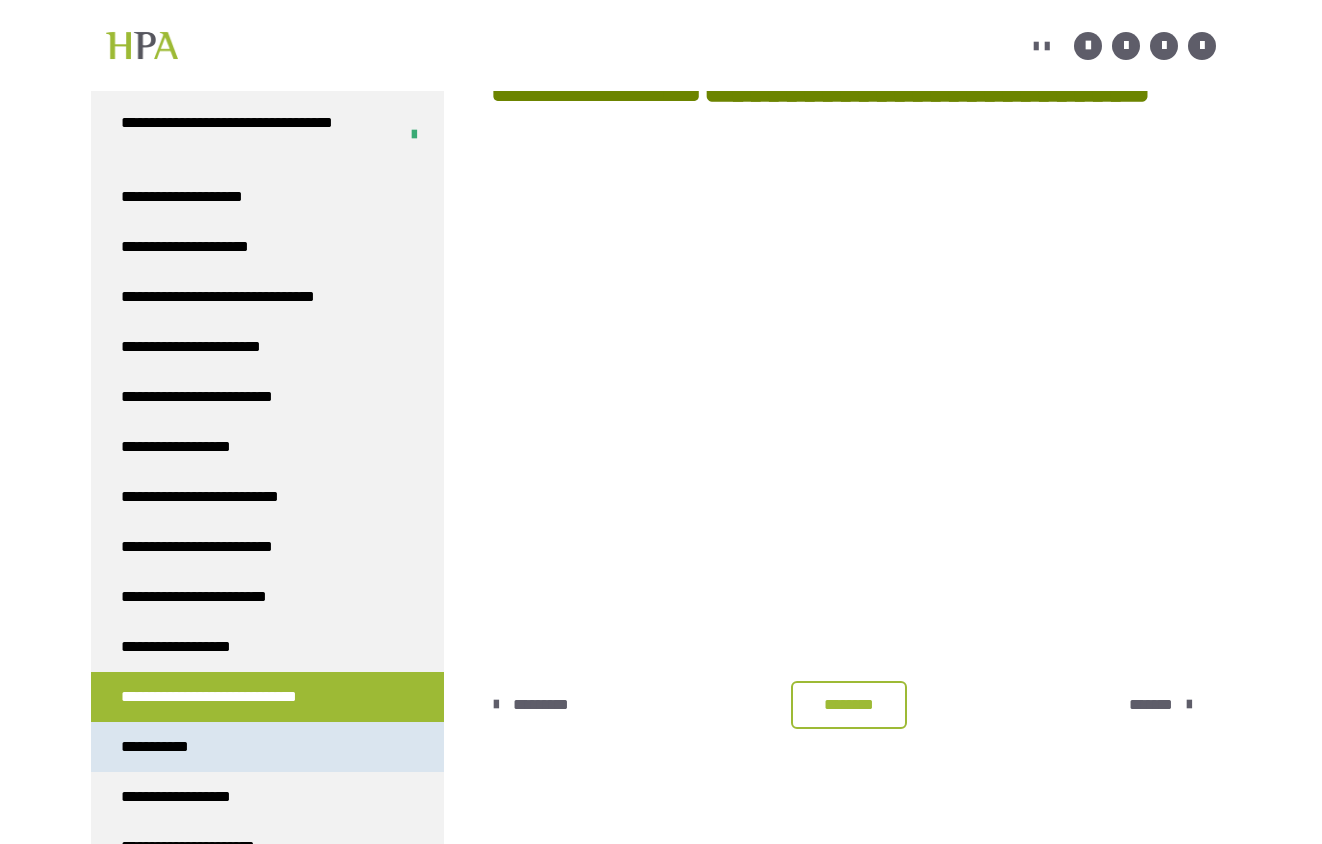 click on "**********" at bounding box center (267, 747) 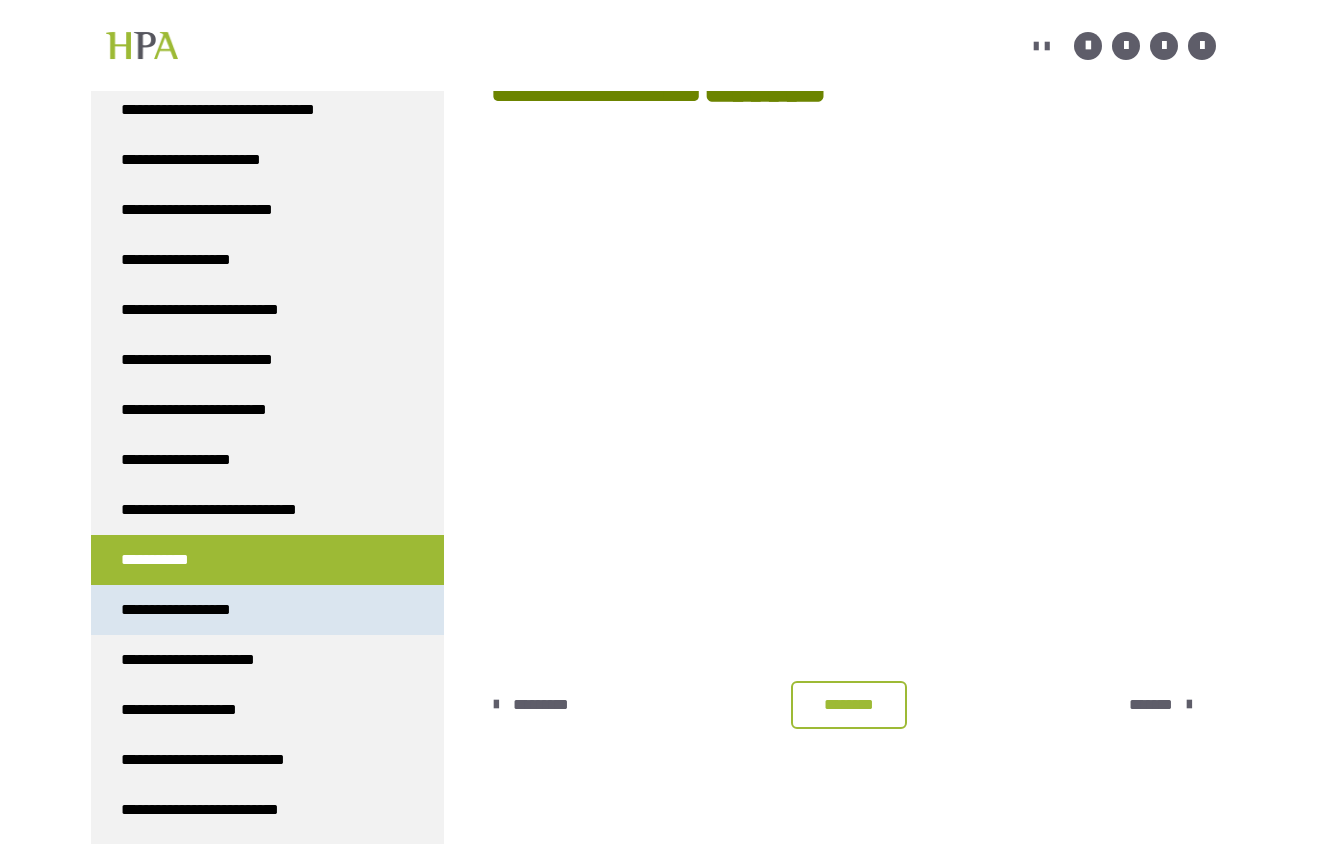 scroll, scrollTop: 580, scrollLeft: 0, axis: vertical 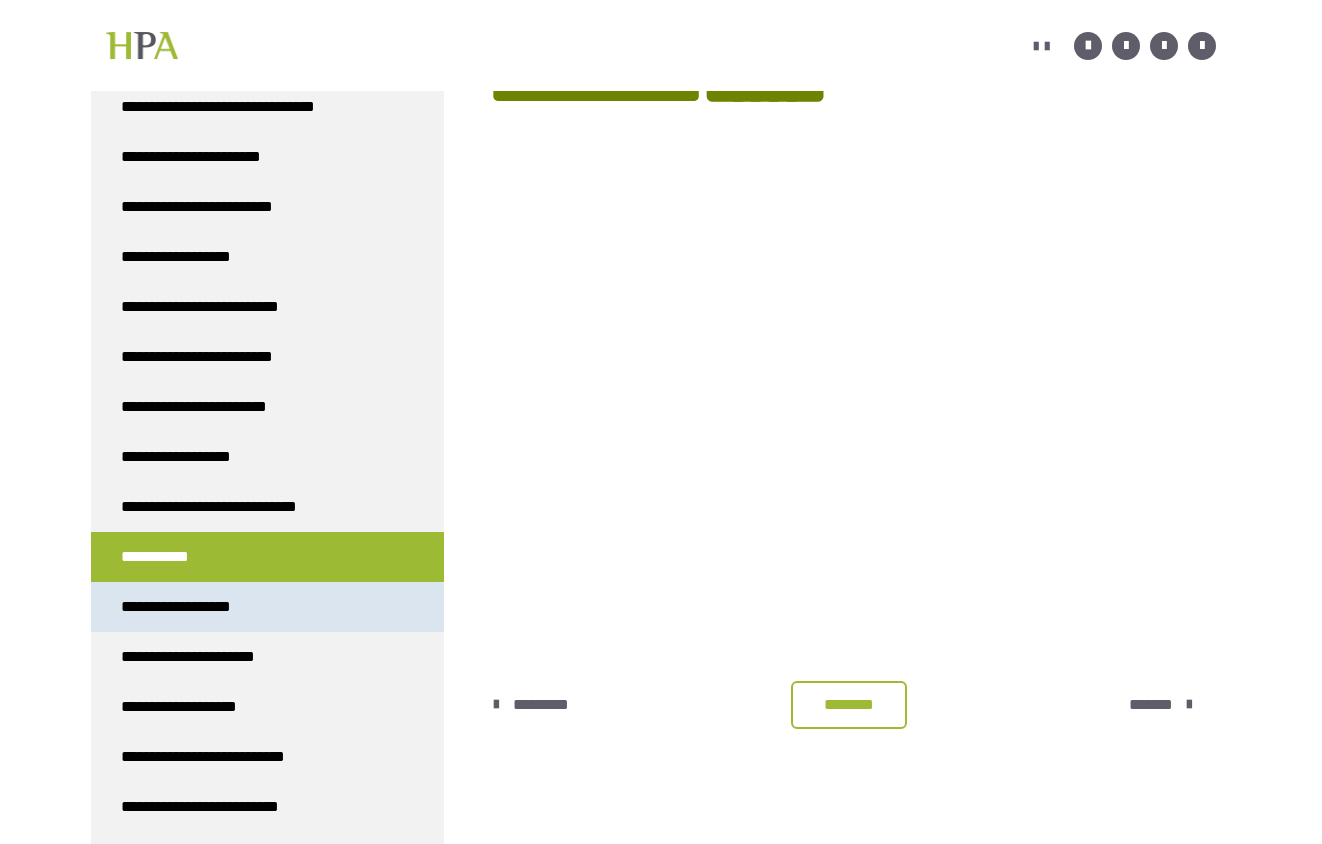 click on "**********" at bounding box center [187, 607] 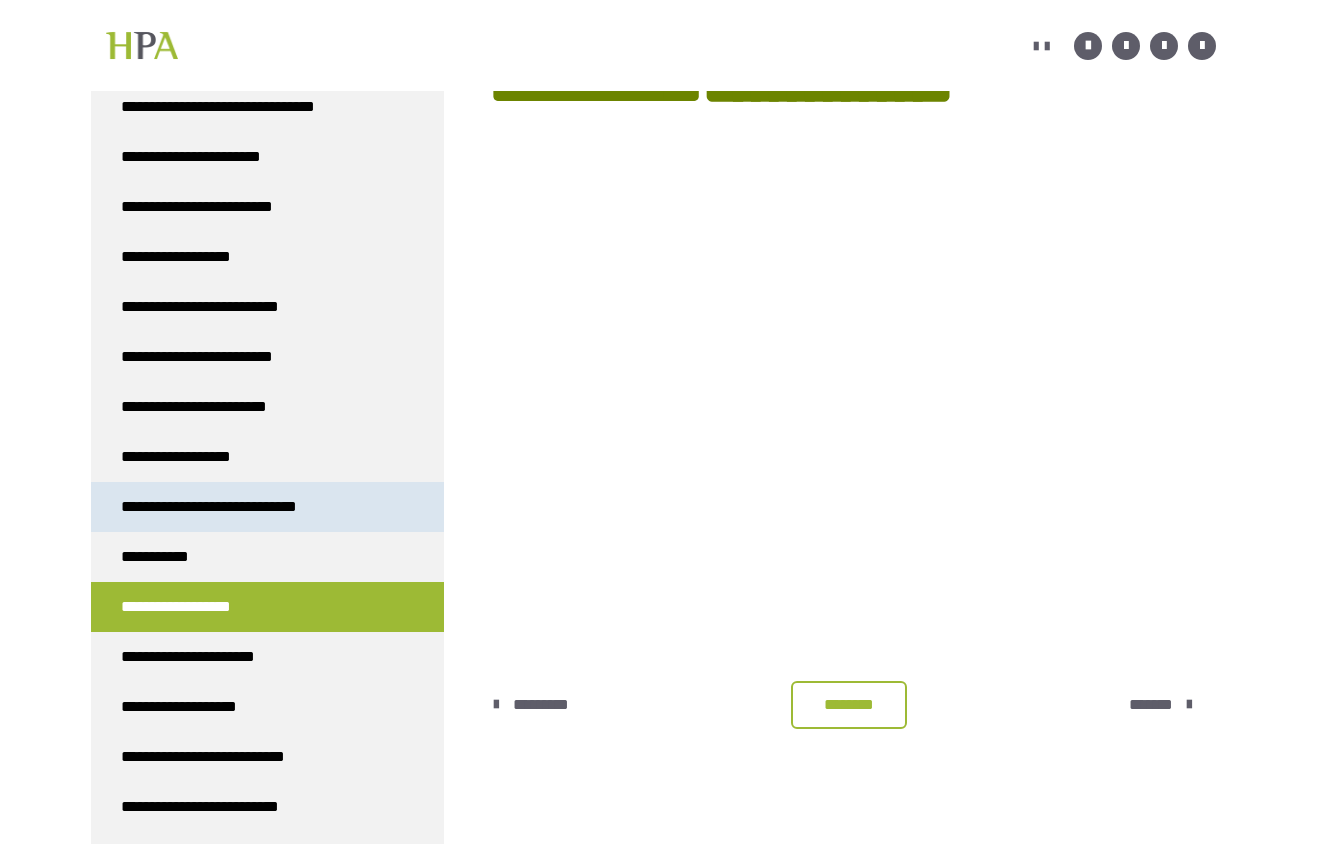 click on "**********" at bounding box center [235, 507] 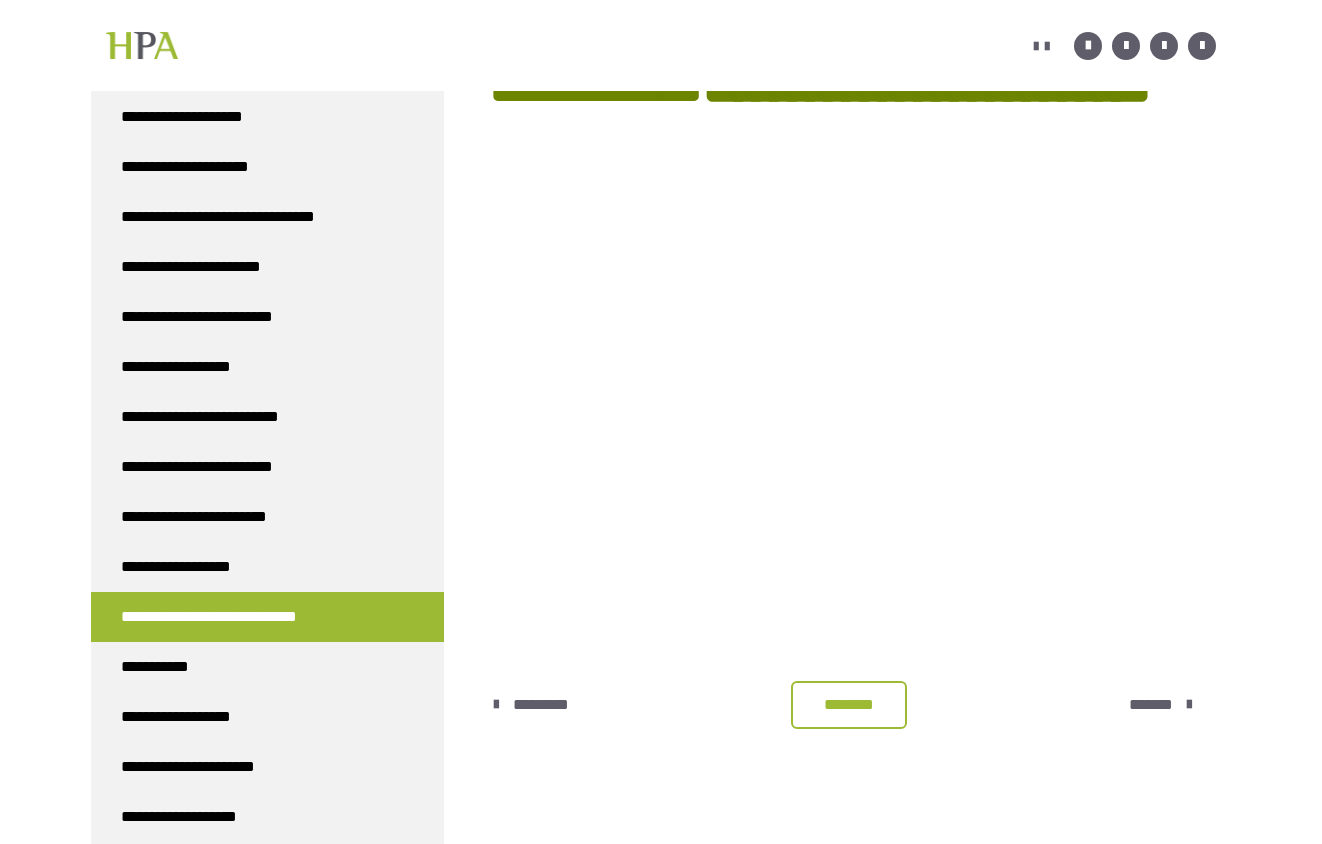 scroll, scrollTop: 467, scrollLeft: 0, axis: vertical 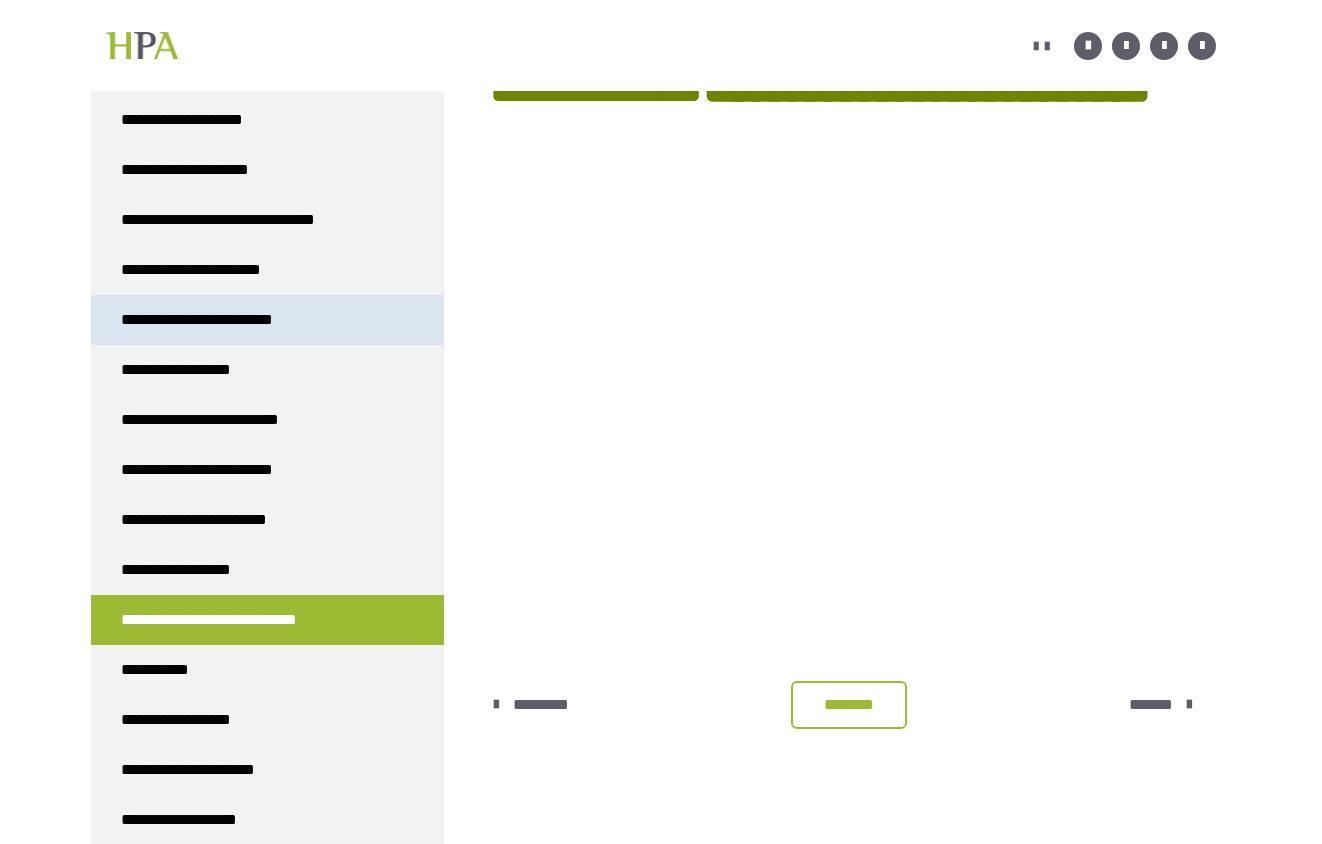 click on "**********" at bounding box center [219, 320] 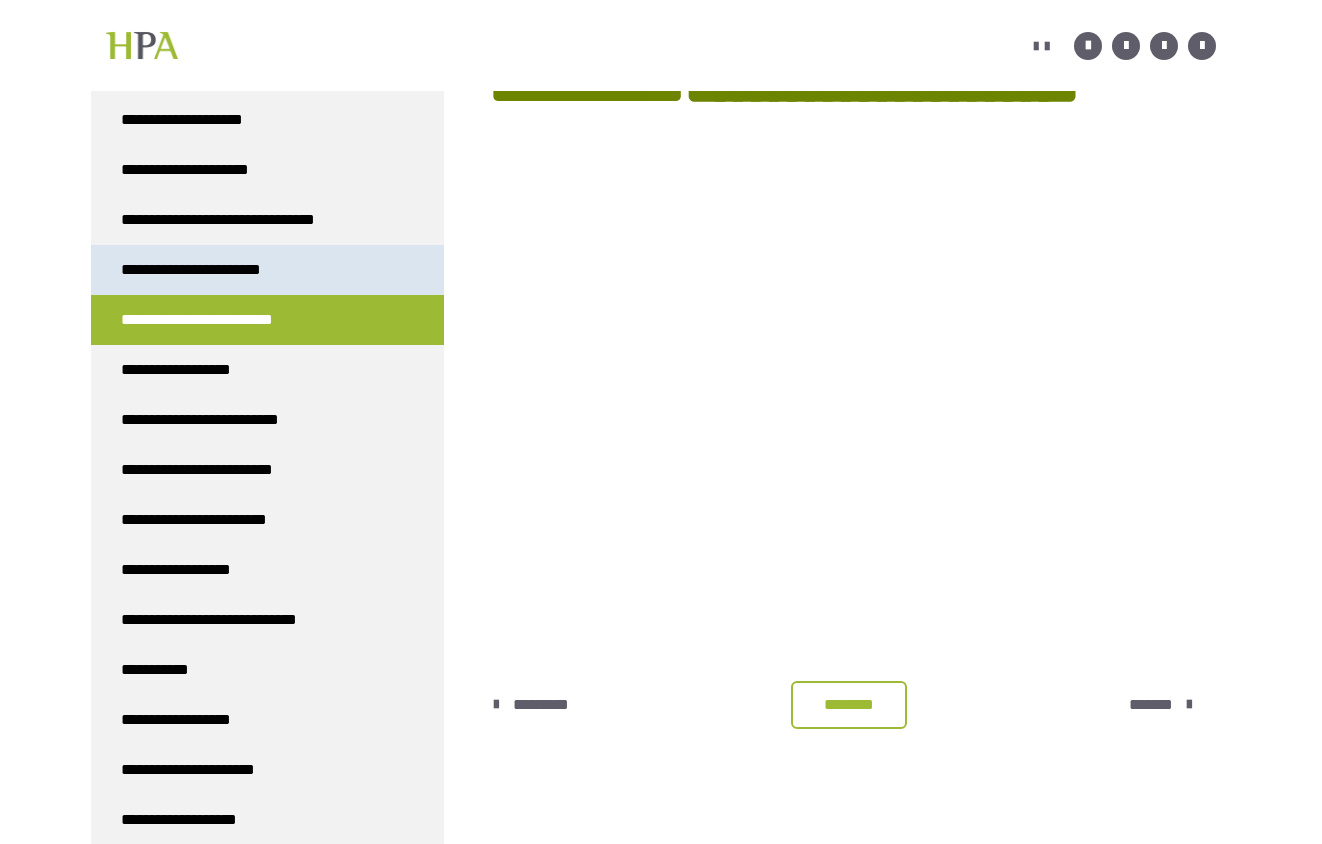 click on "**********" at bounding box center [215, 270] 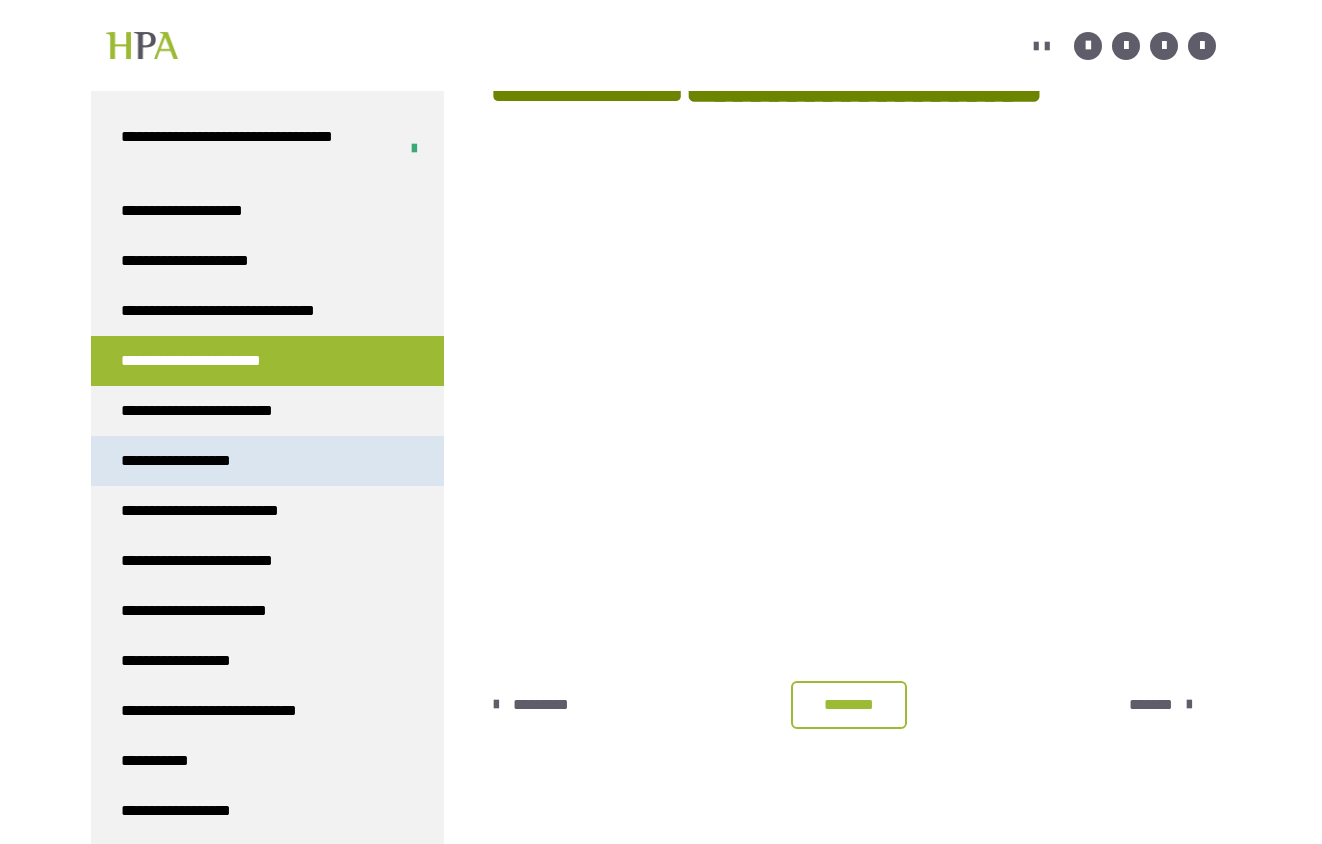 scroll, scrollTop: 300, scrollLeft: 0, axis: vertical 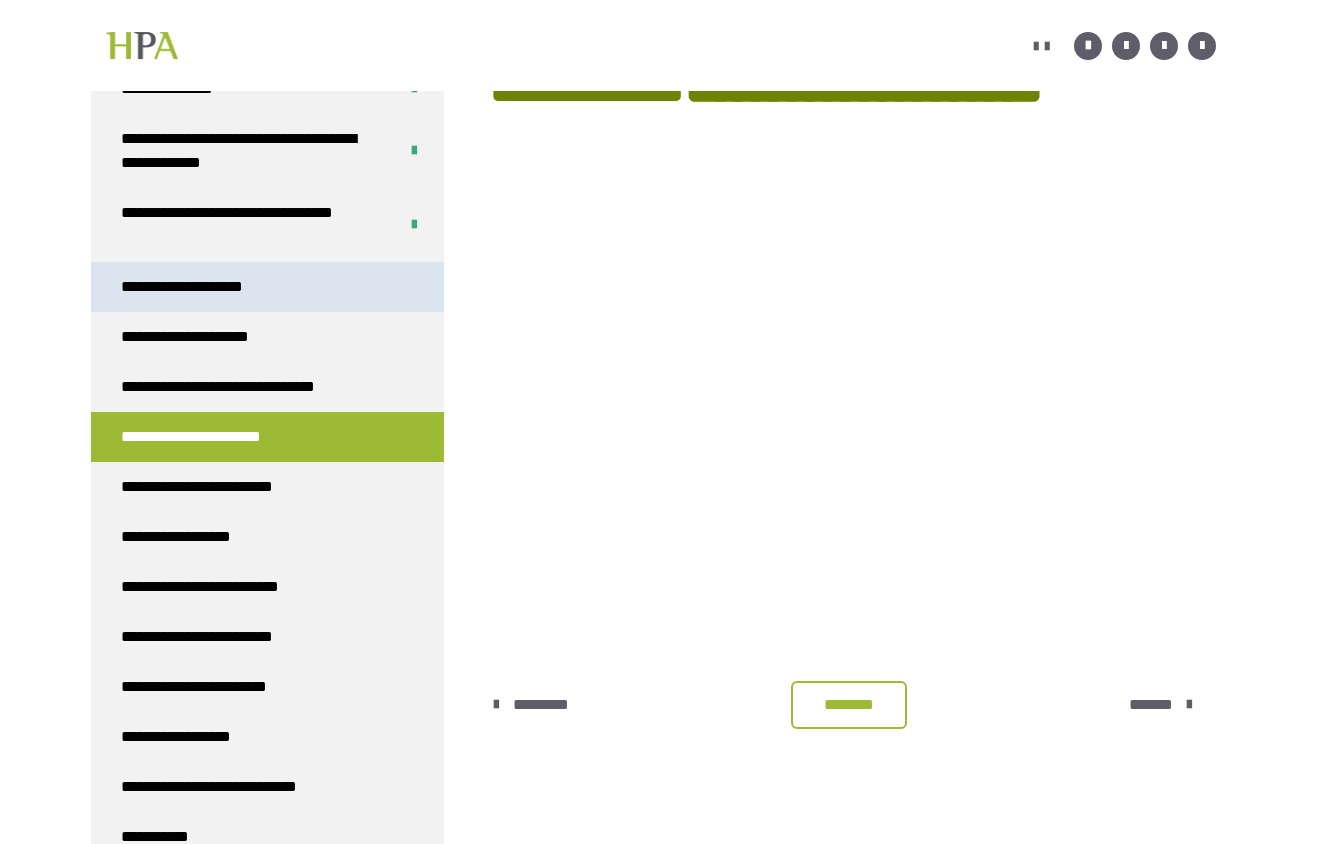 click on "**********" at bounding box center [207, 287] 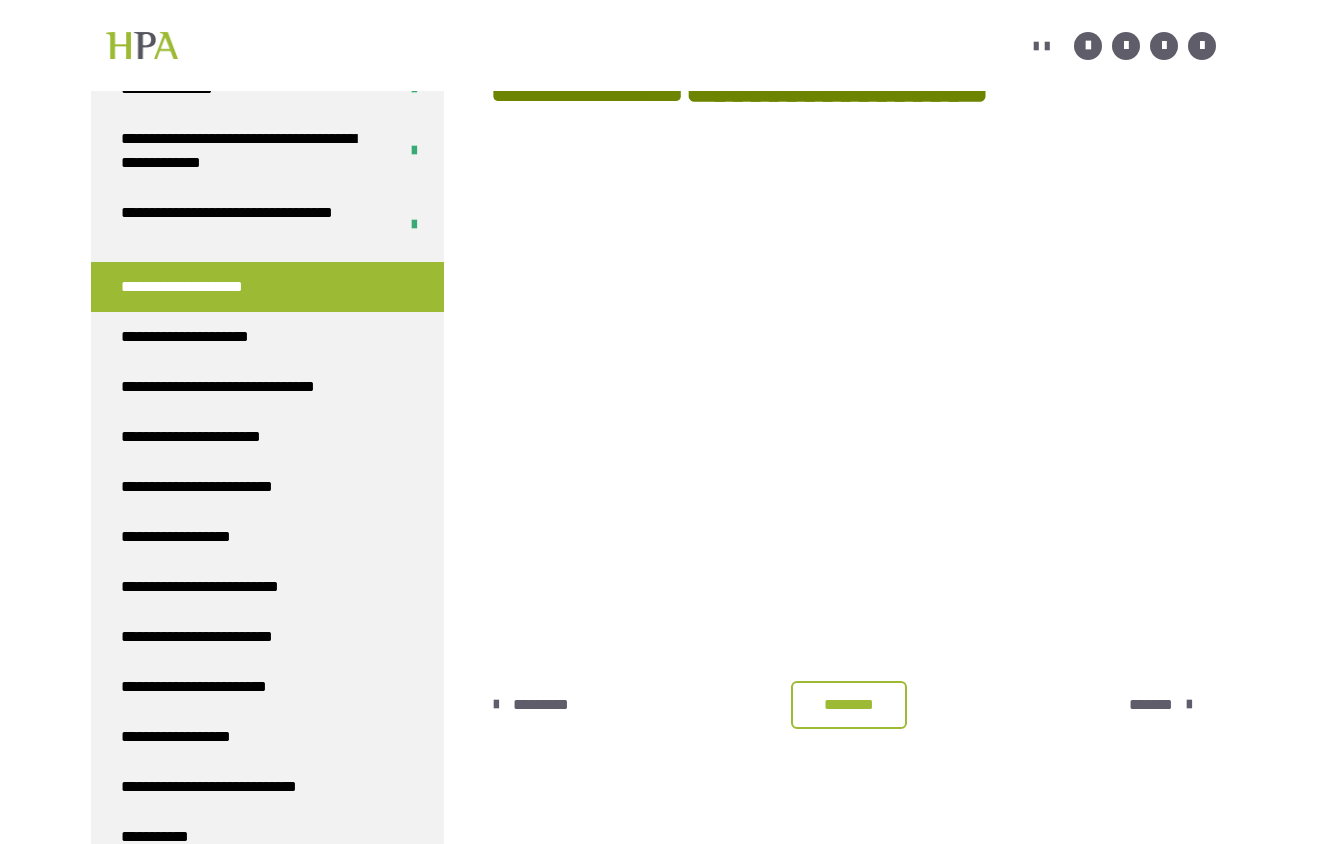 click on "********" at bounding box center [849, 705] 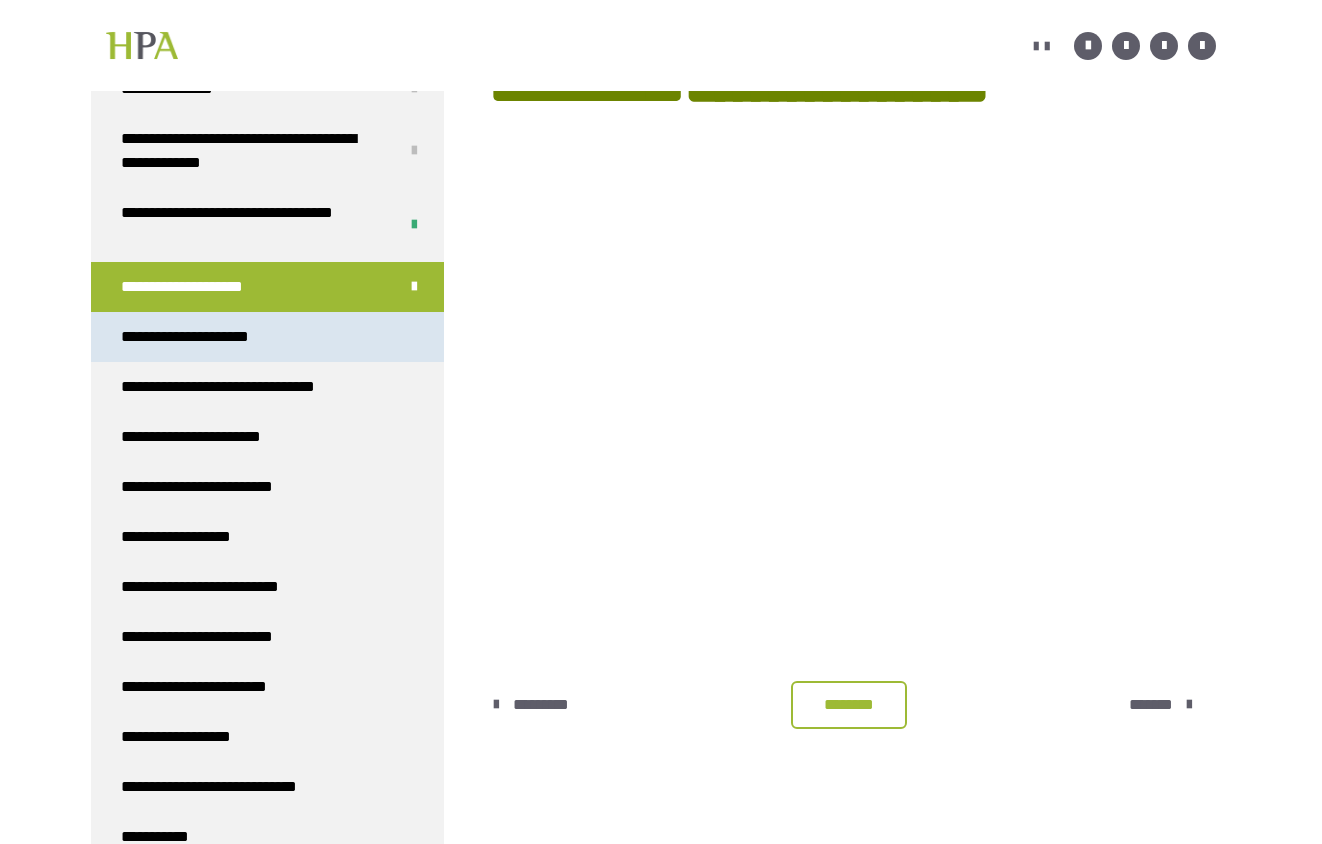 click on "**********" at bounding box center [209, 337] 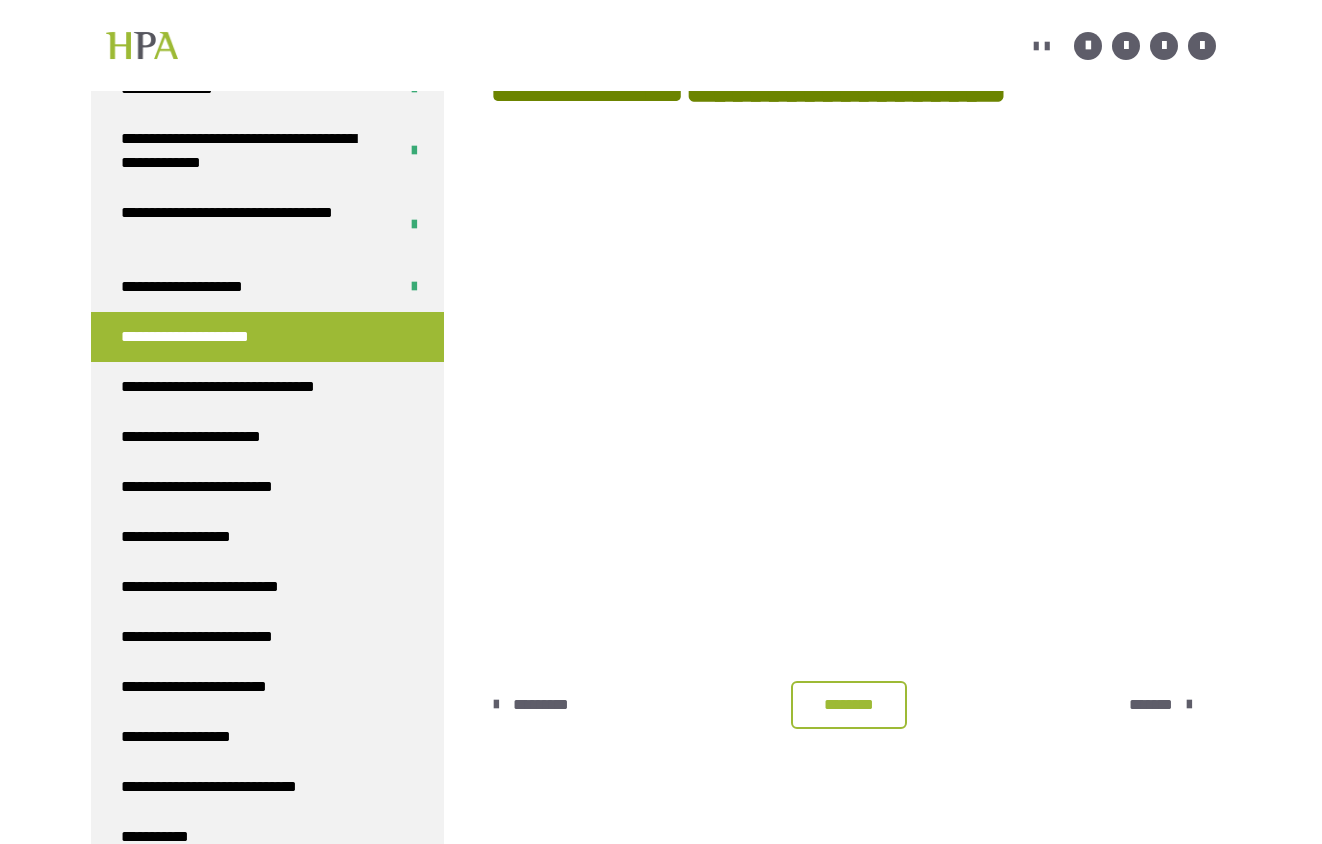 click on "********" at bounding box center (849, 705) 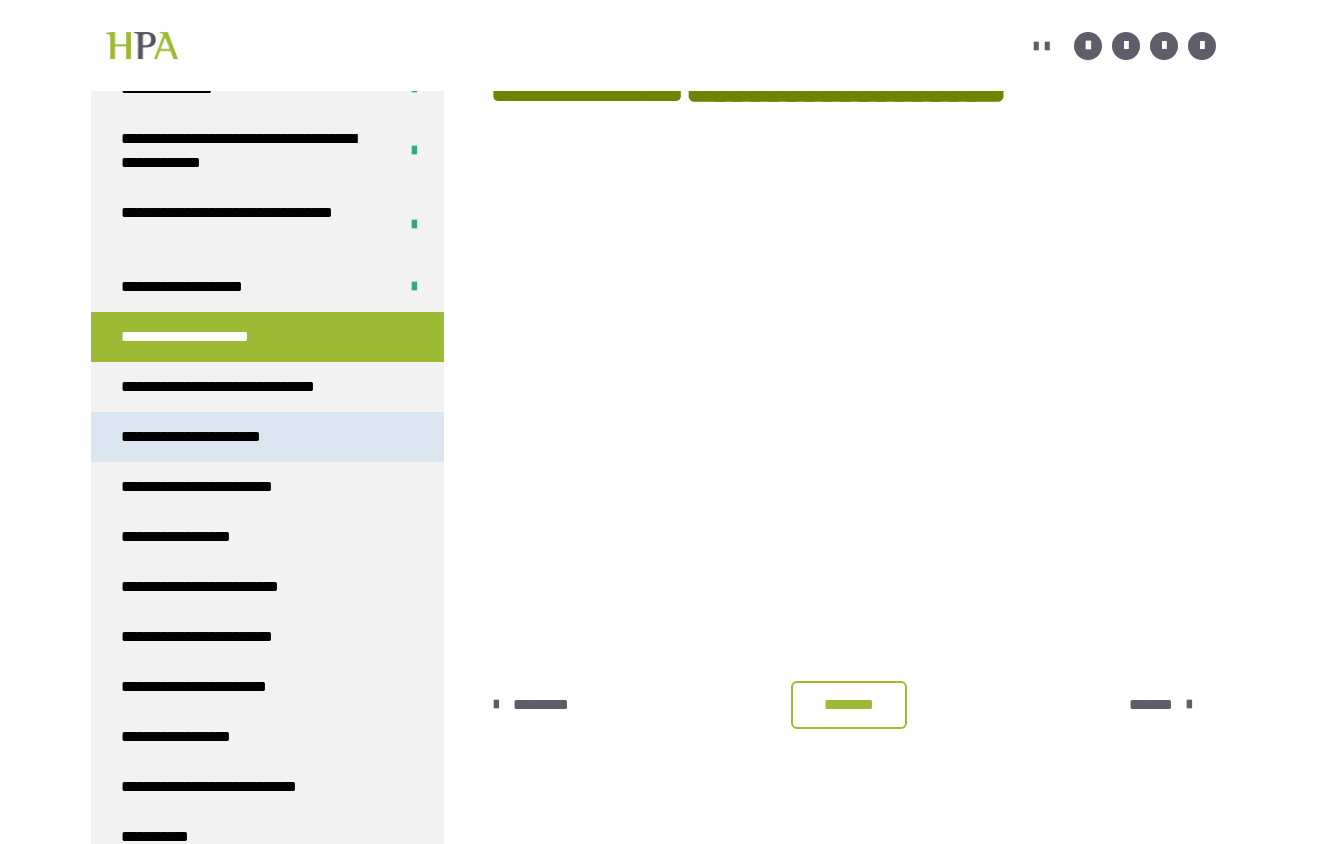 click on "**********" at bounding box center [215, 437] 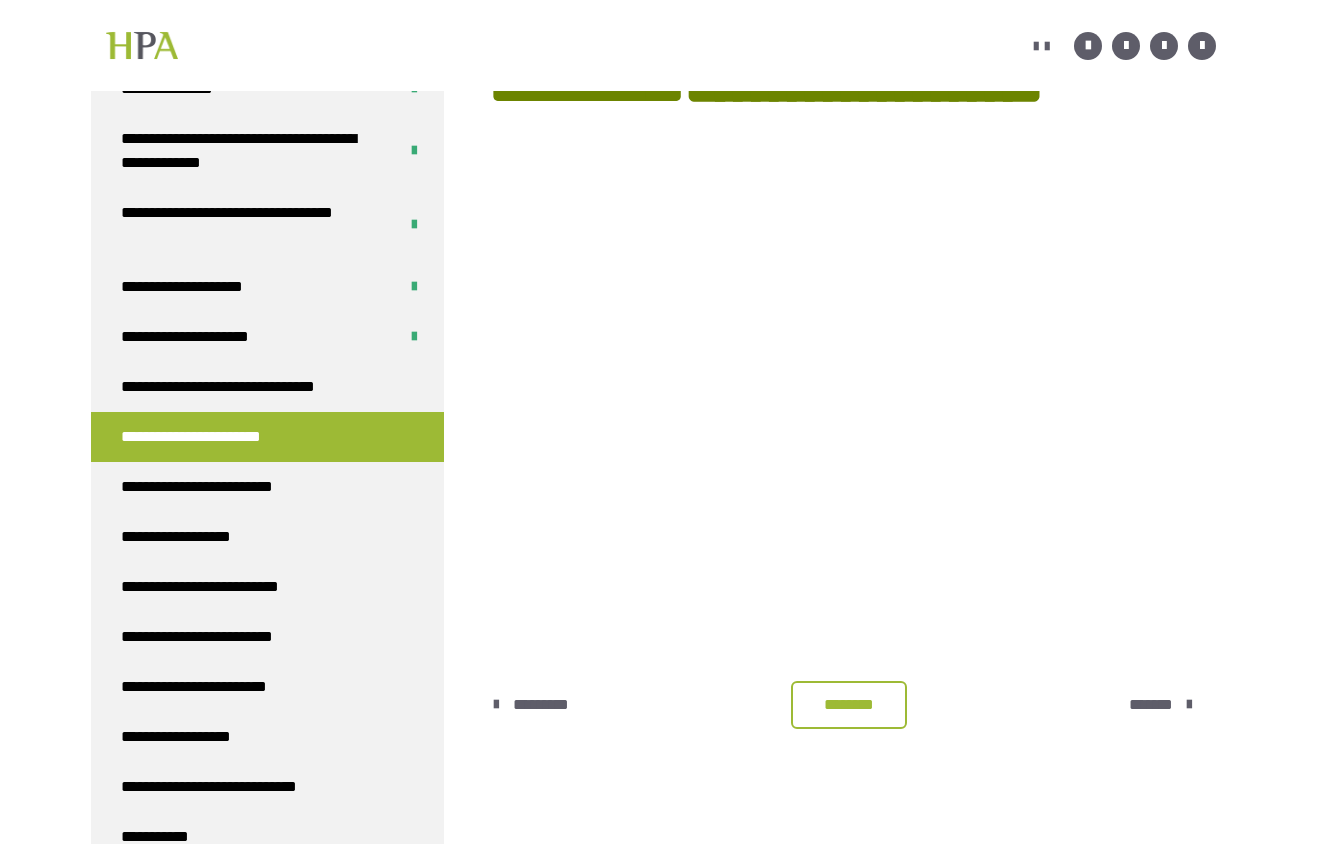 click on "********" at bounding box center [849, 705] 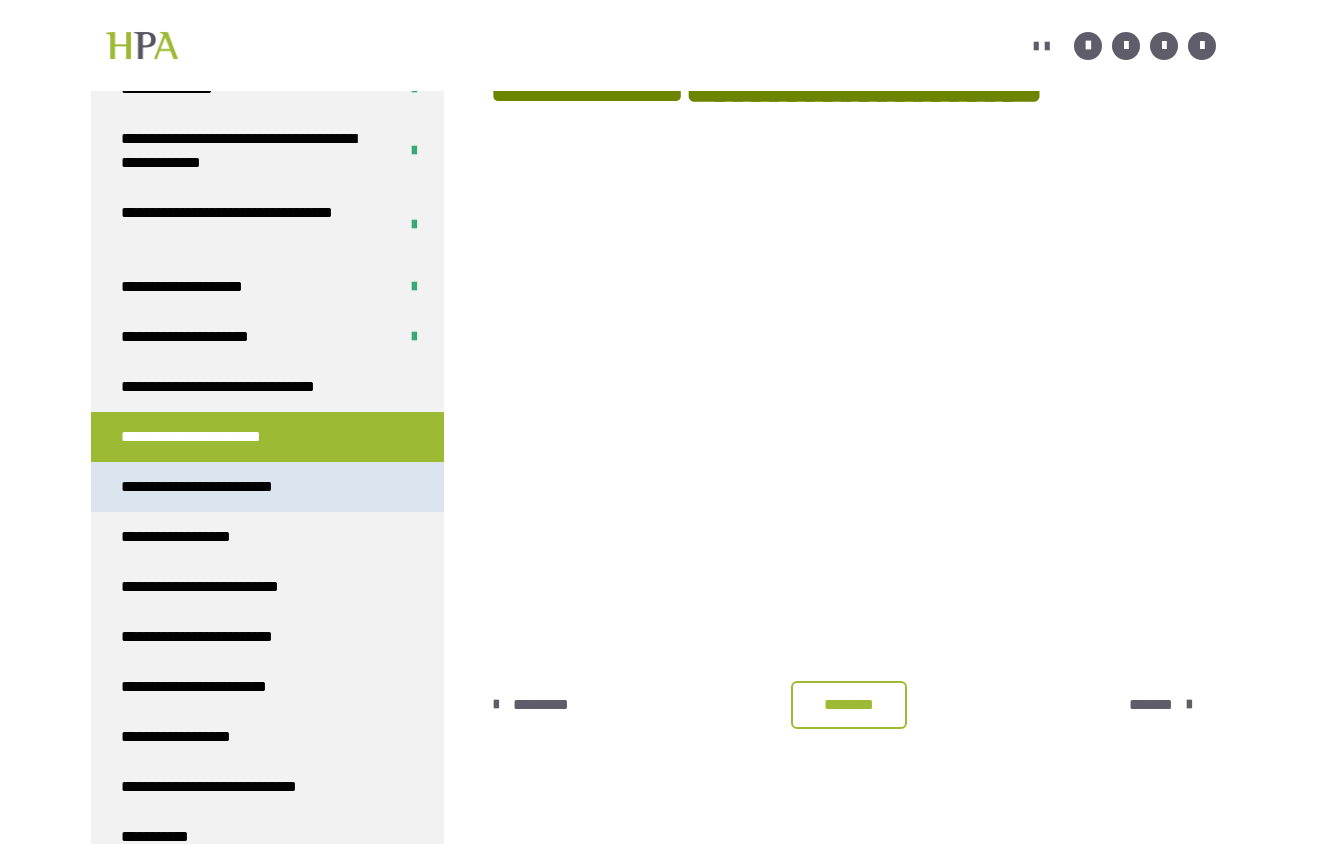 click on "**********" at bounding box center [219, 487] 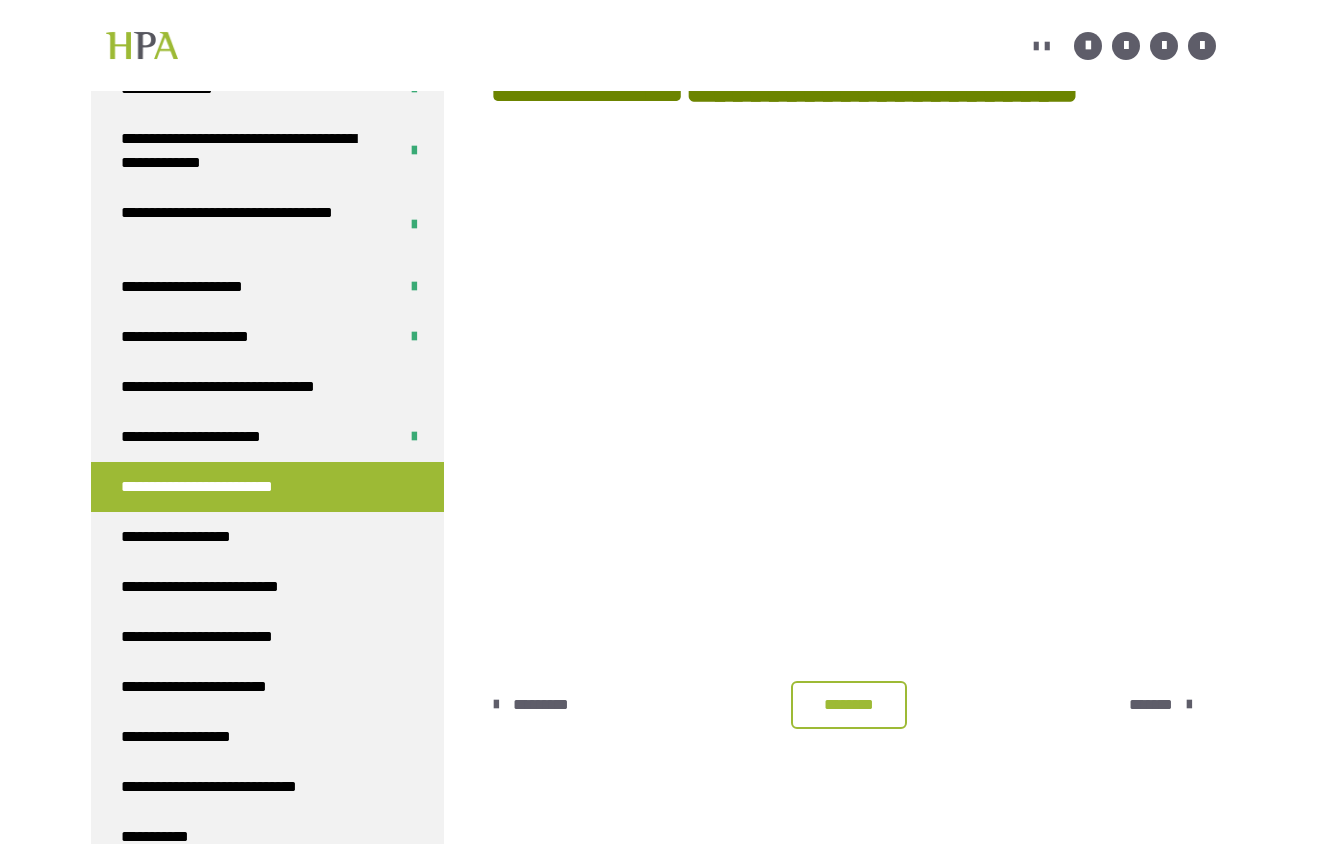 click on "********" at bounding box center (849, 705) 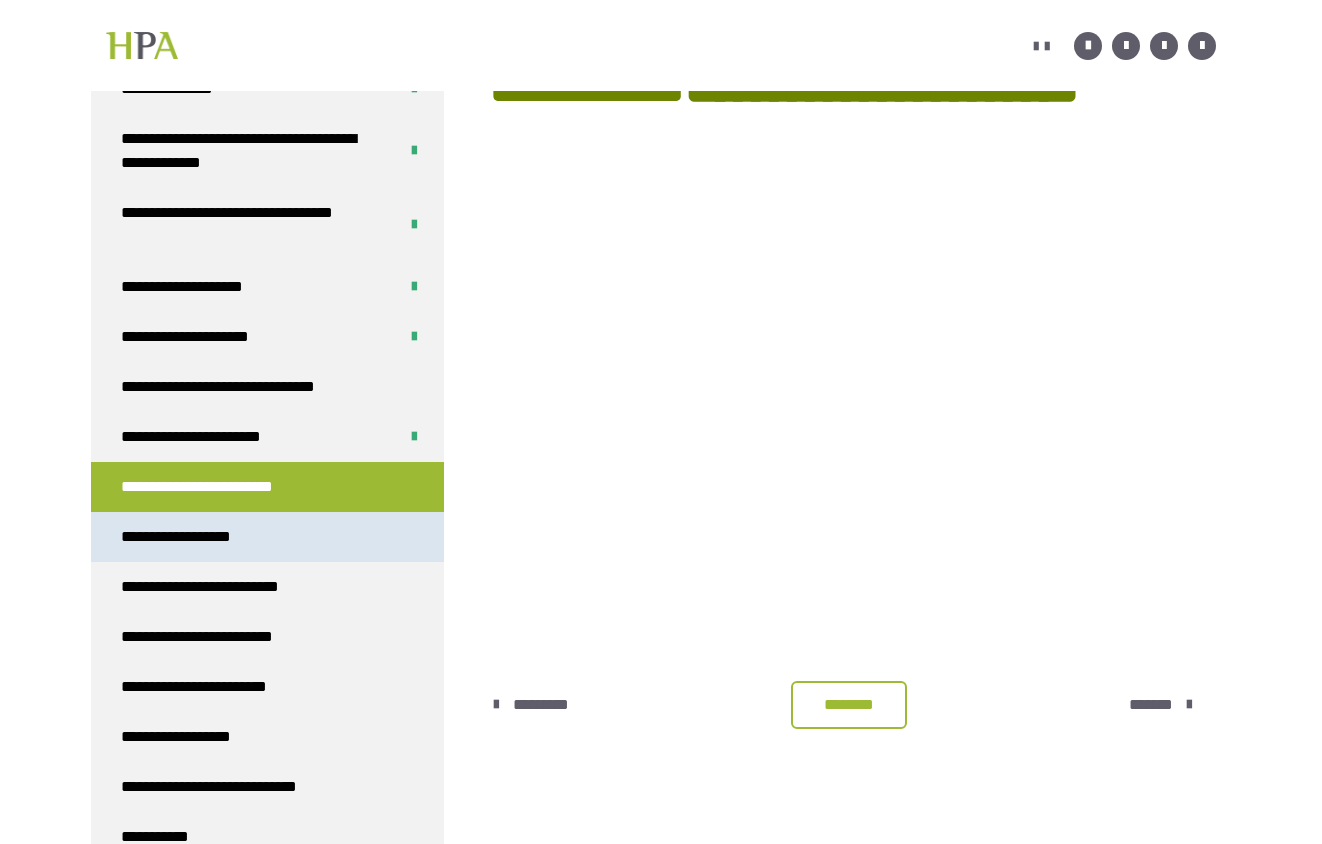 click on "**********" at bounding box center (267, 537) 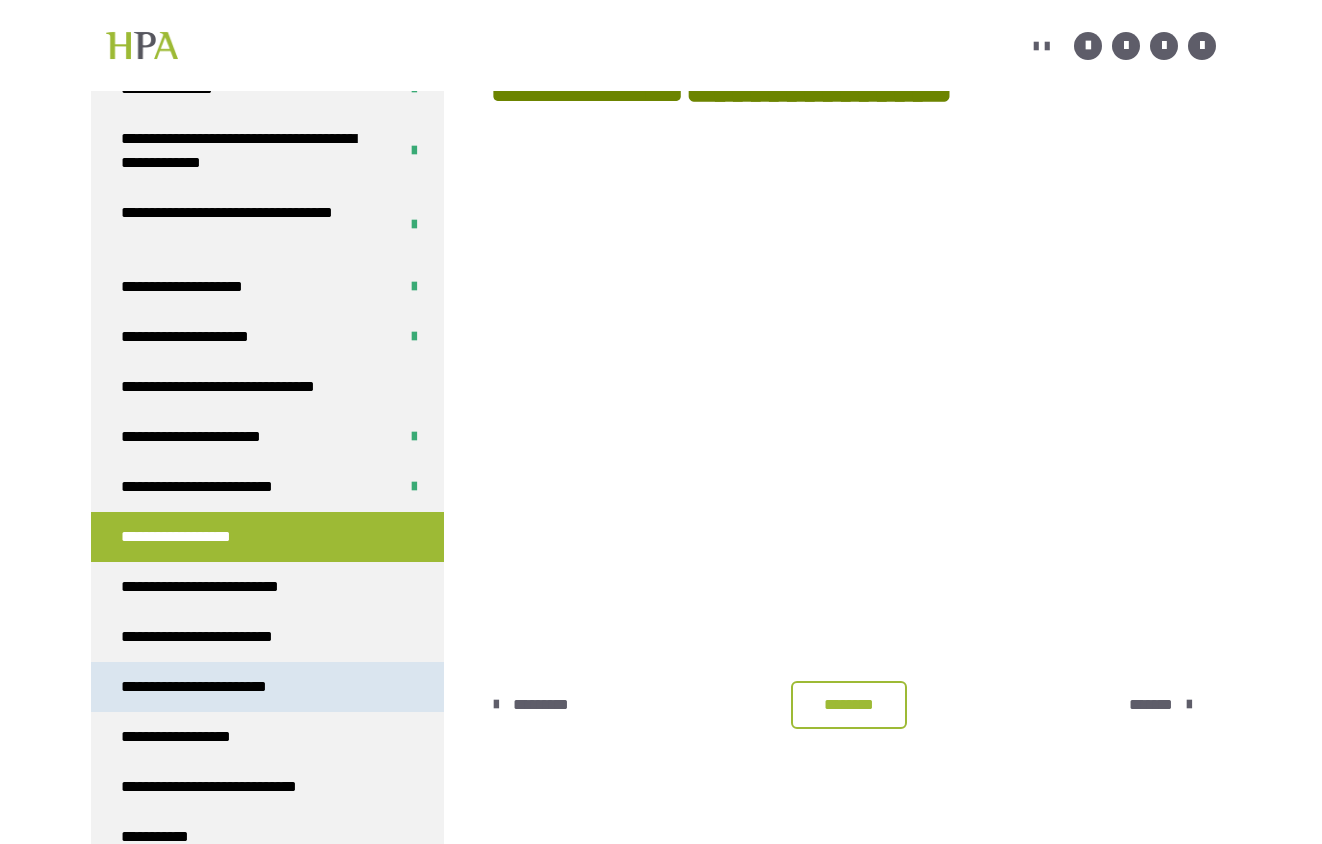 click on "**********" at bounding box center (267, 687) 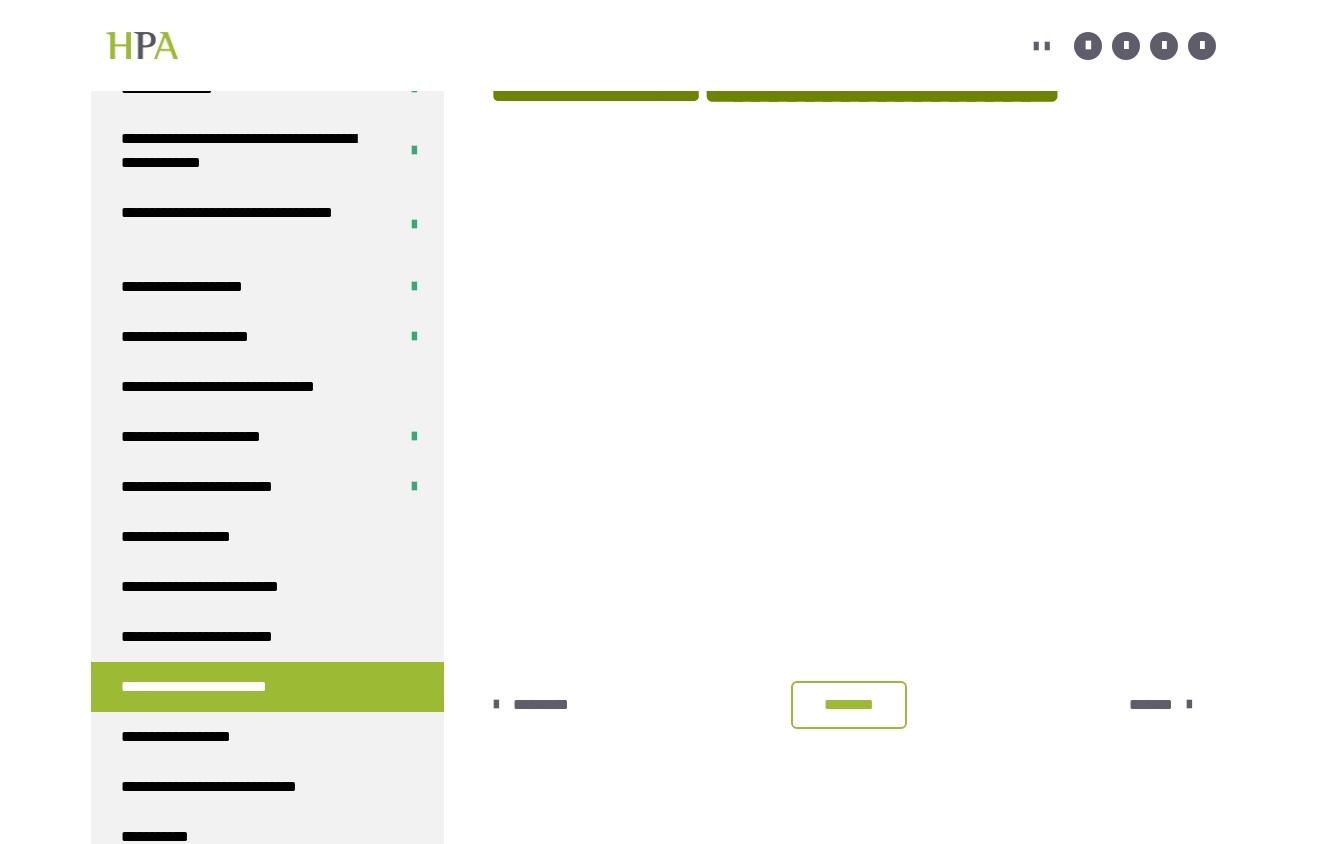 click on "********" at bounding box center [849, 705] 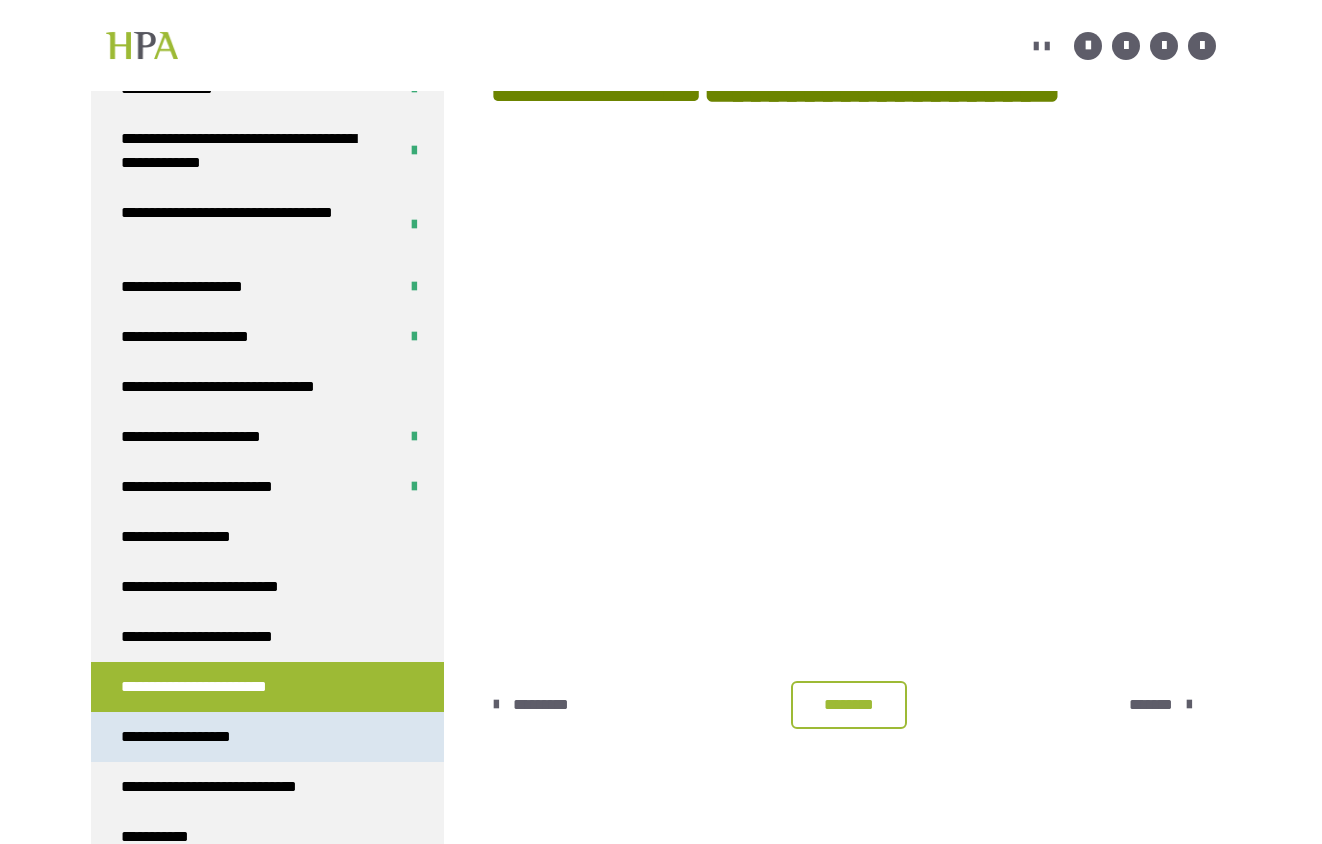 click on "**********" at bounding box center (192, 737) 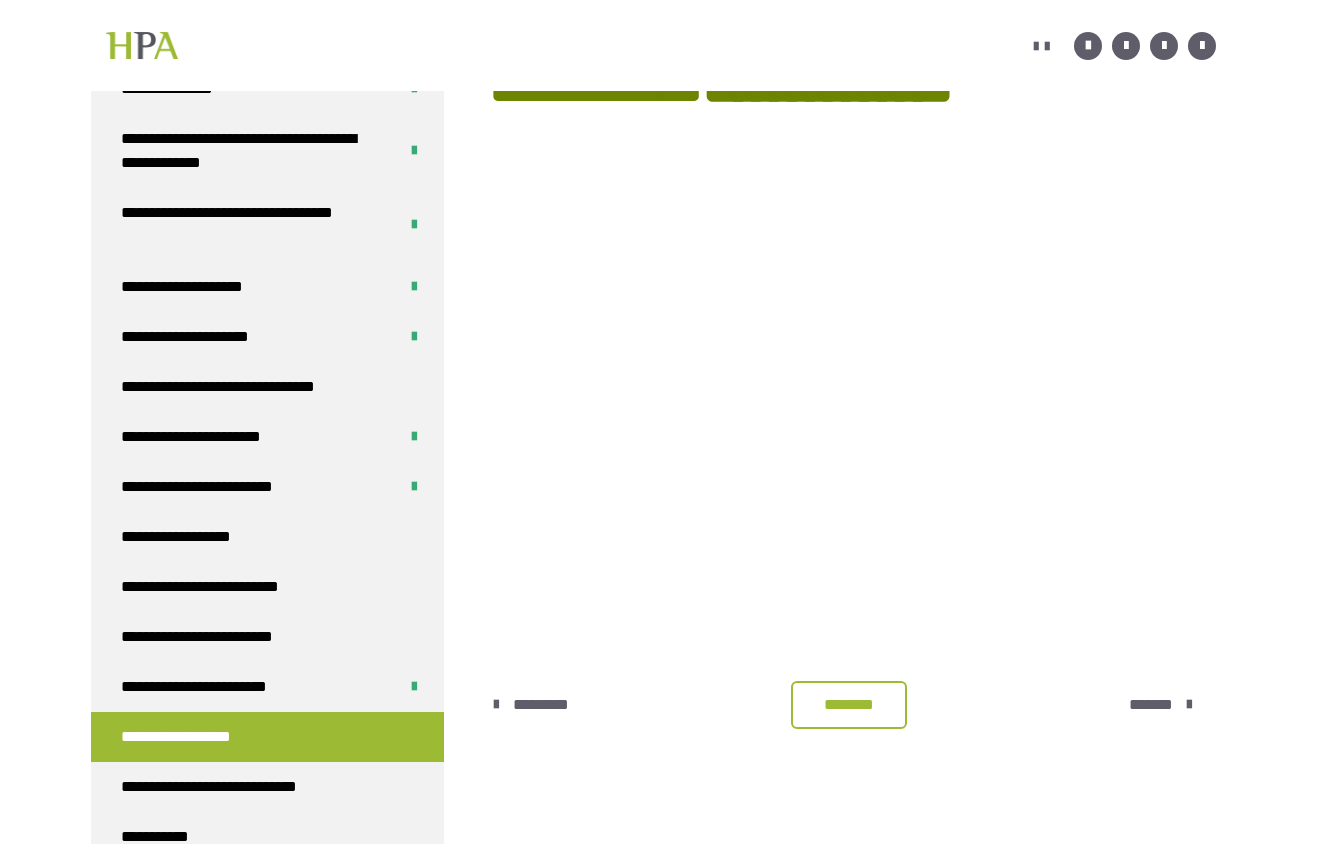 click on "********" at bounding box center [849, 705] 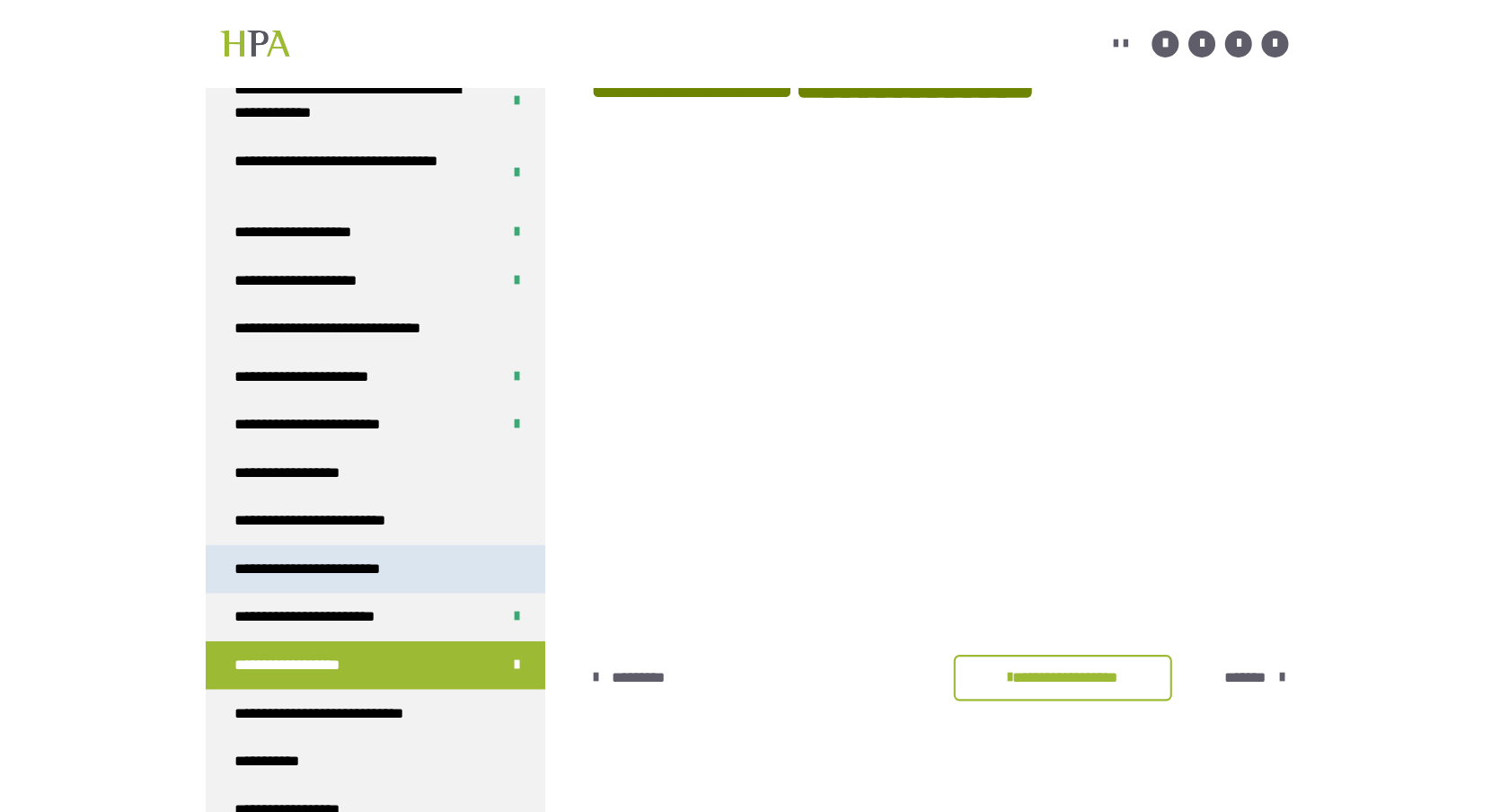 scroll, scrollTop: 315, scrollLeft: 0, axis: vertical 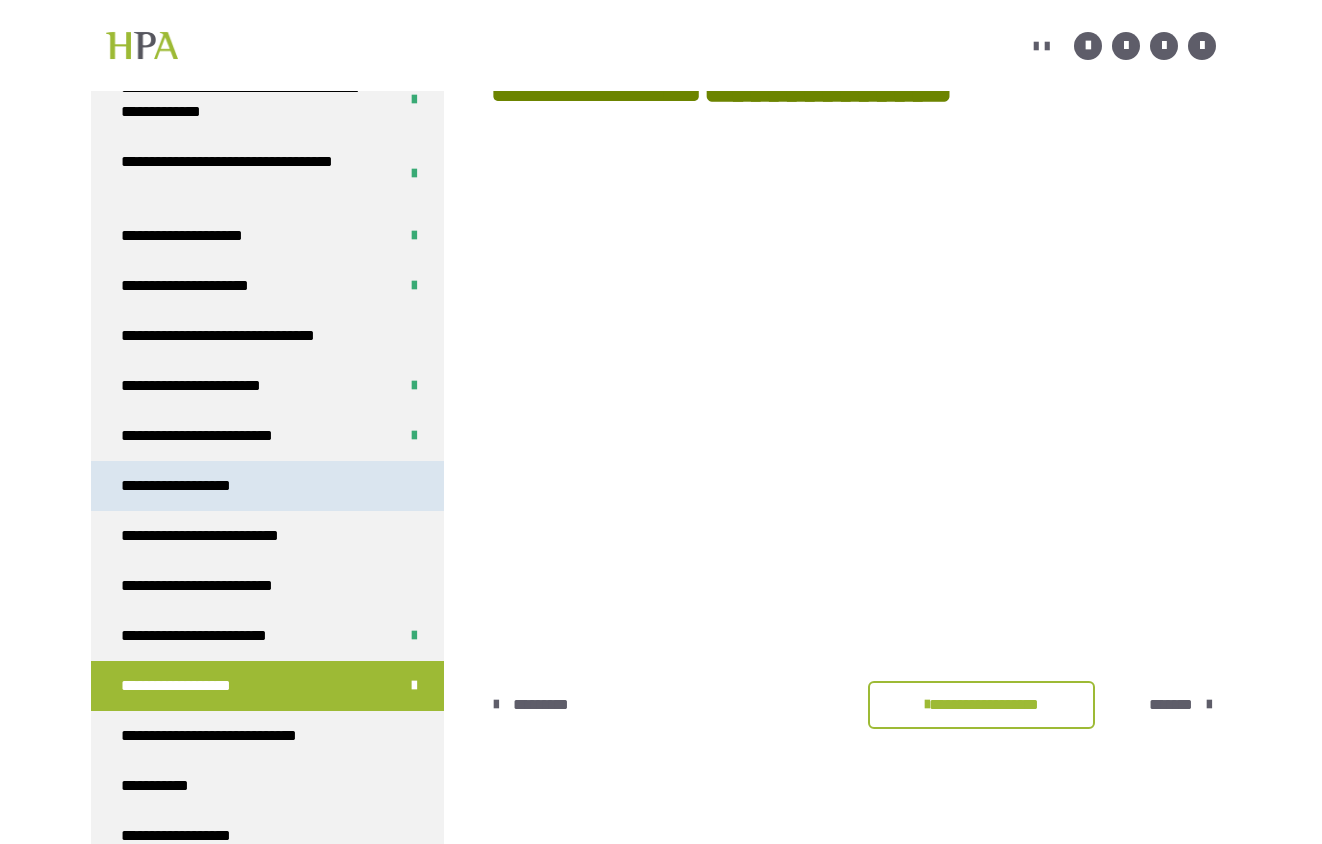 click on "**********" at bounding box center (192, 486) 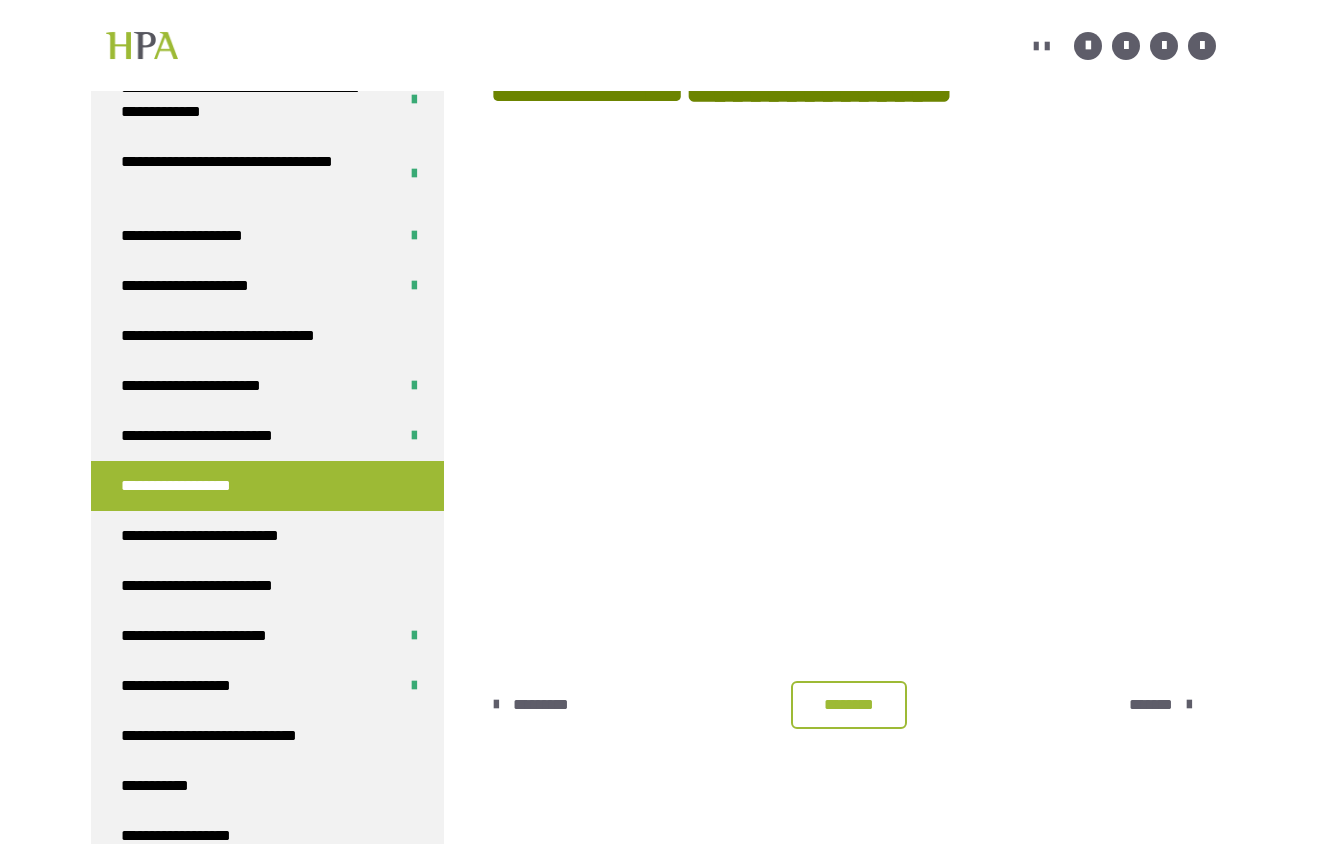 click on "********" at bounding box center [849, 705] 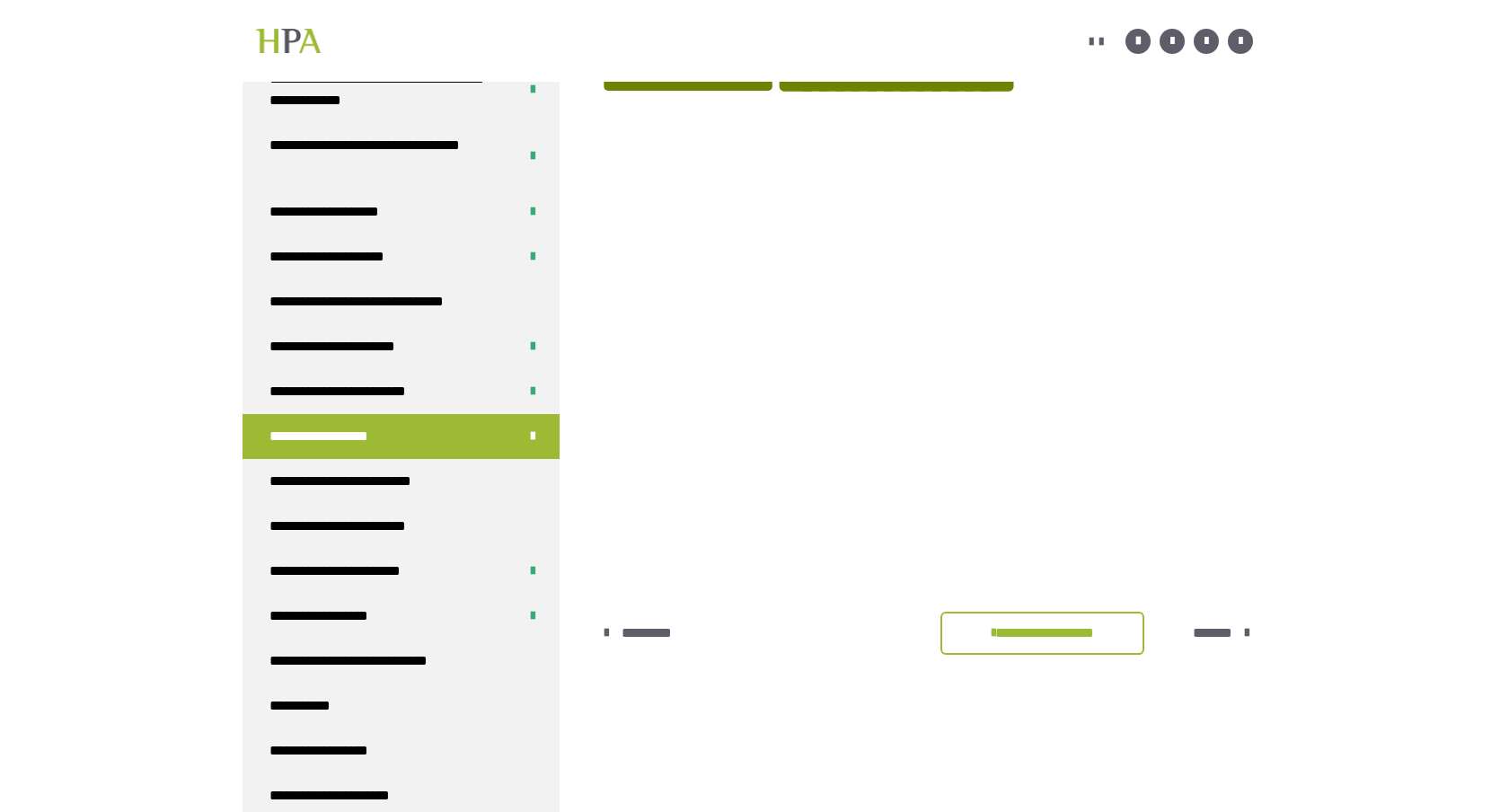 scroll, scrollTop: 387, scrollLeft: 0, axis: vertical 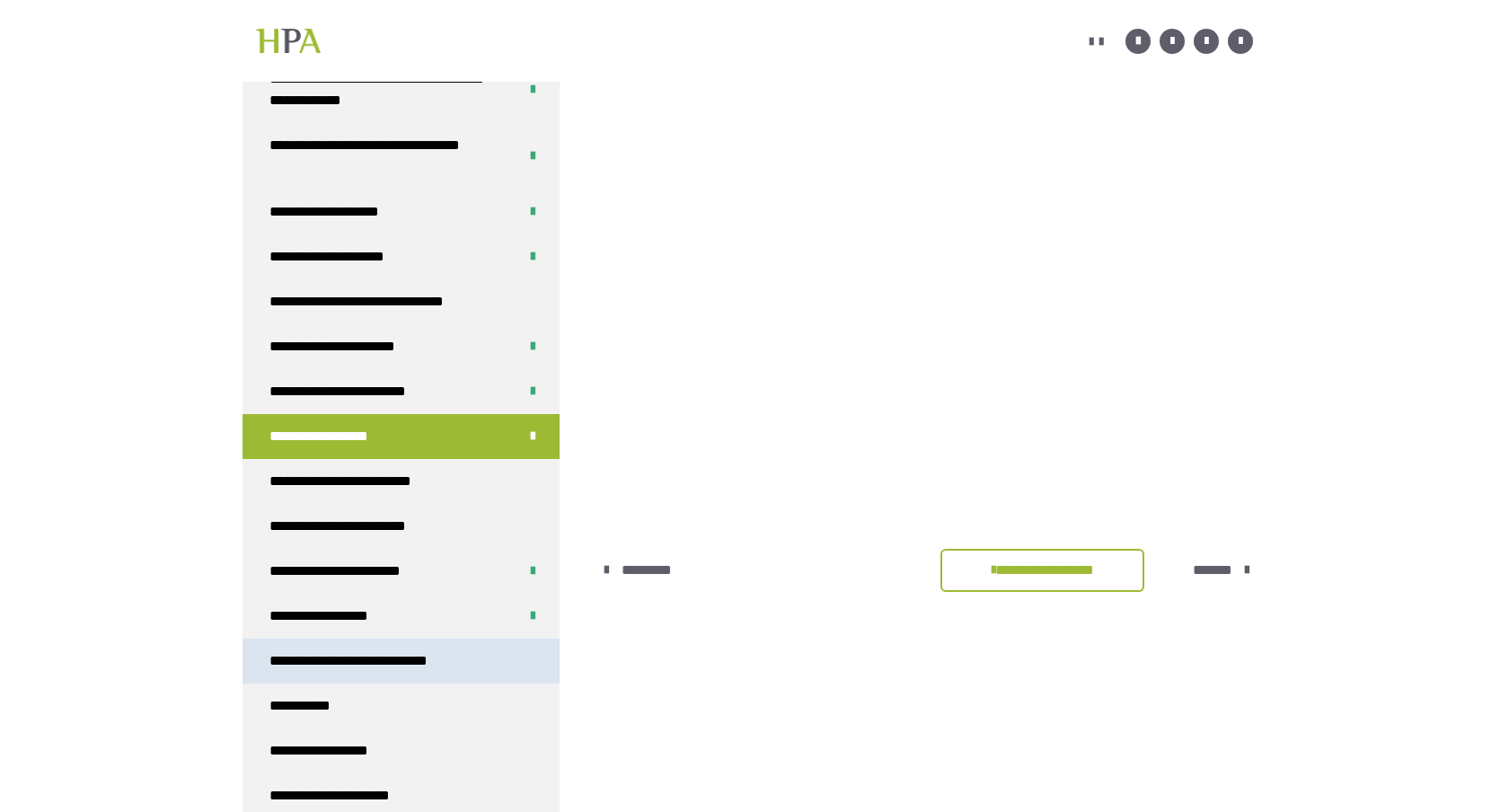 click on "**********" at bounding box center (372, 661) 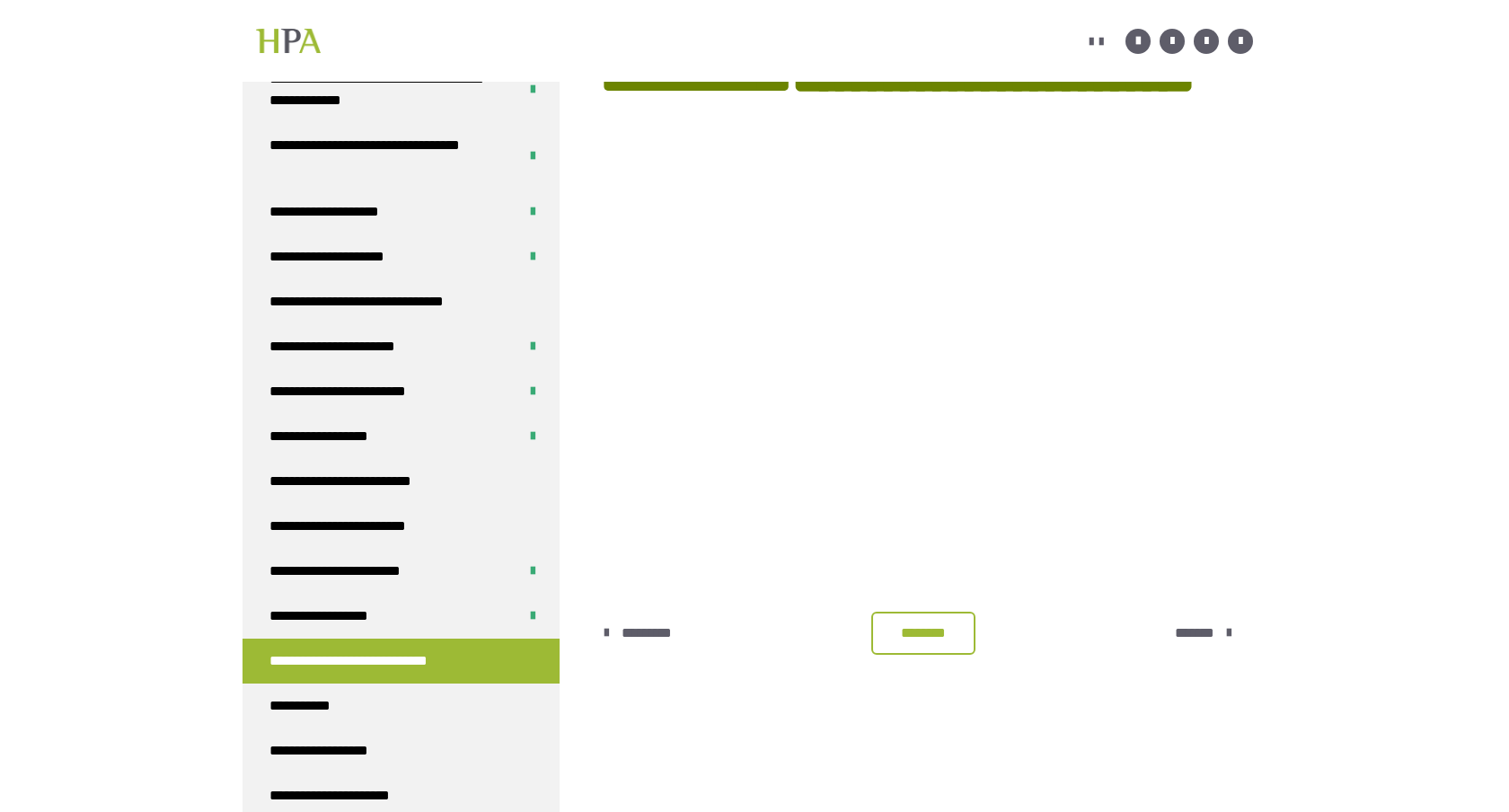 click at bounding box center [926, 499] 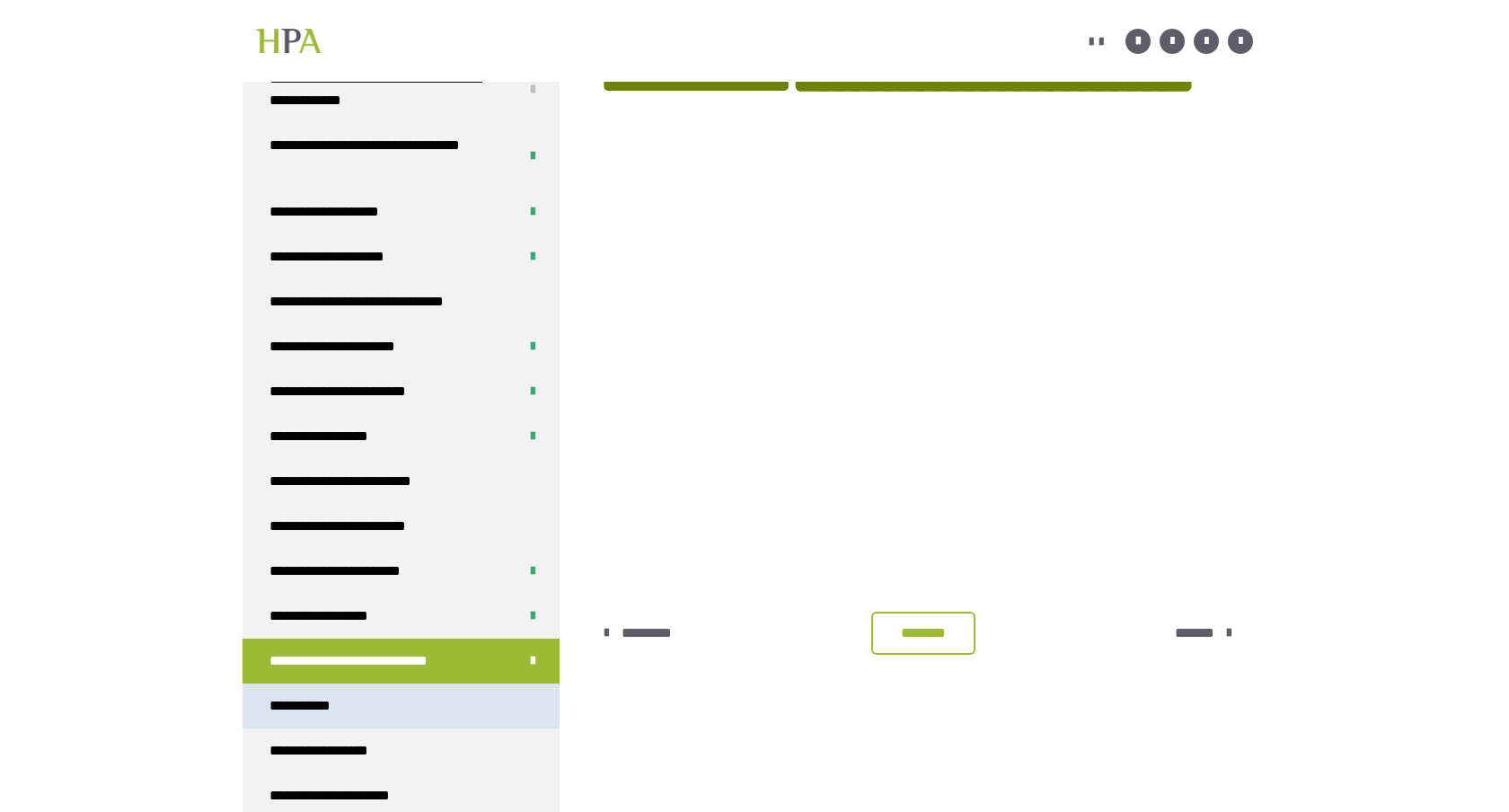 click on "**********" at bounding box center (304, 706) 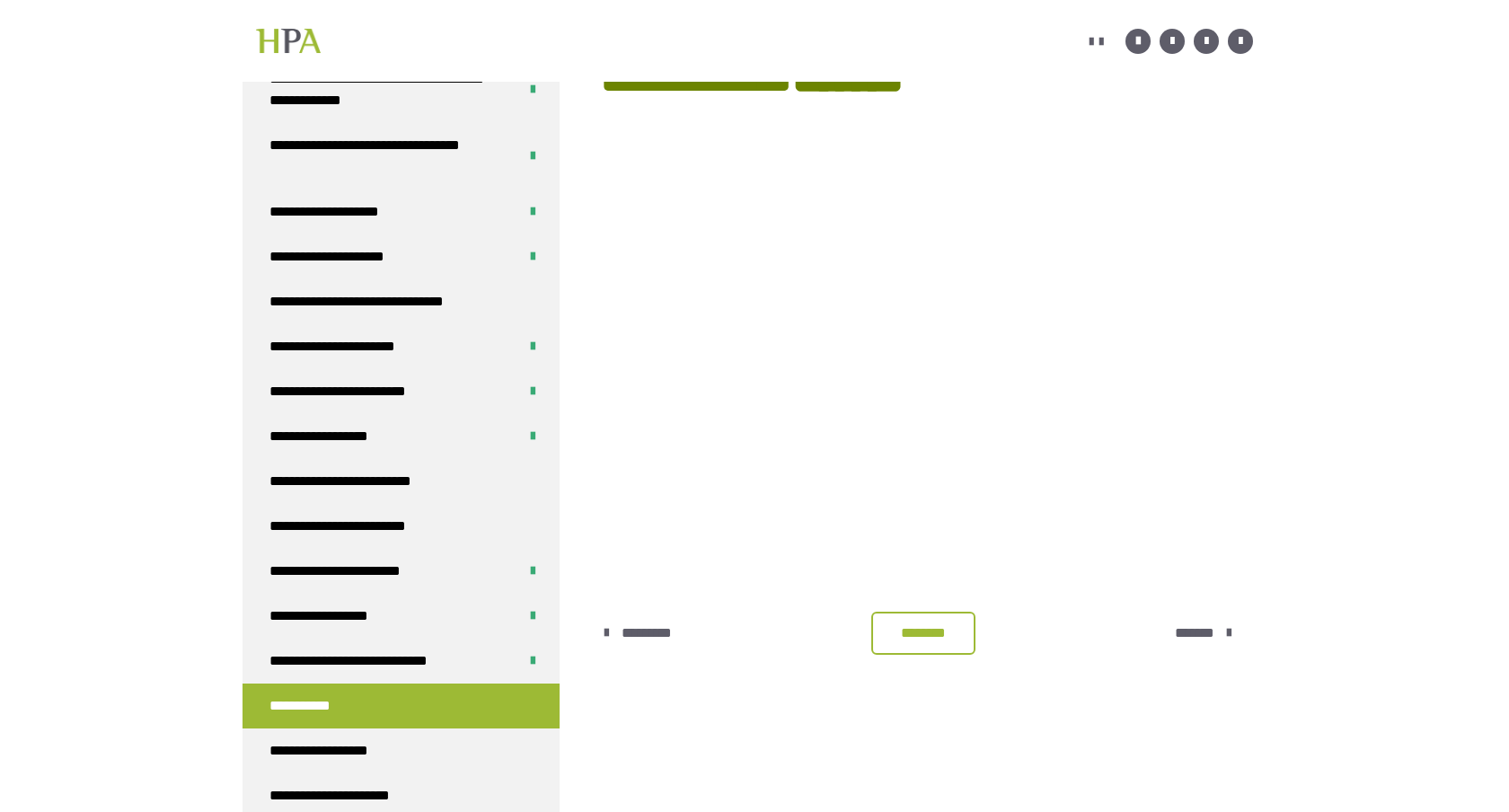 scroll, scrollTop: 387, scrollLeft: 0, axis: vertical 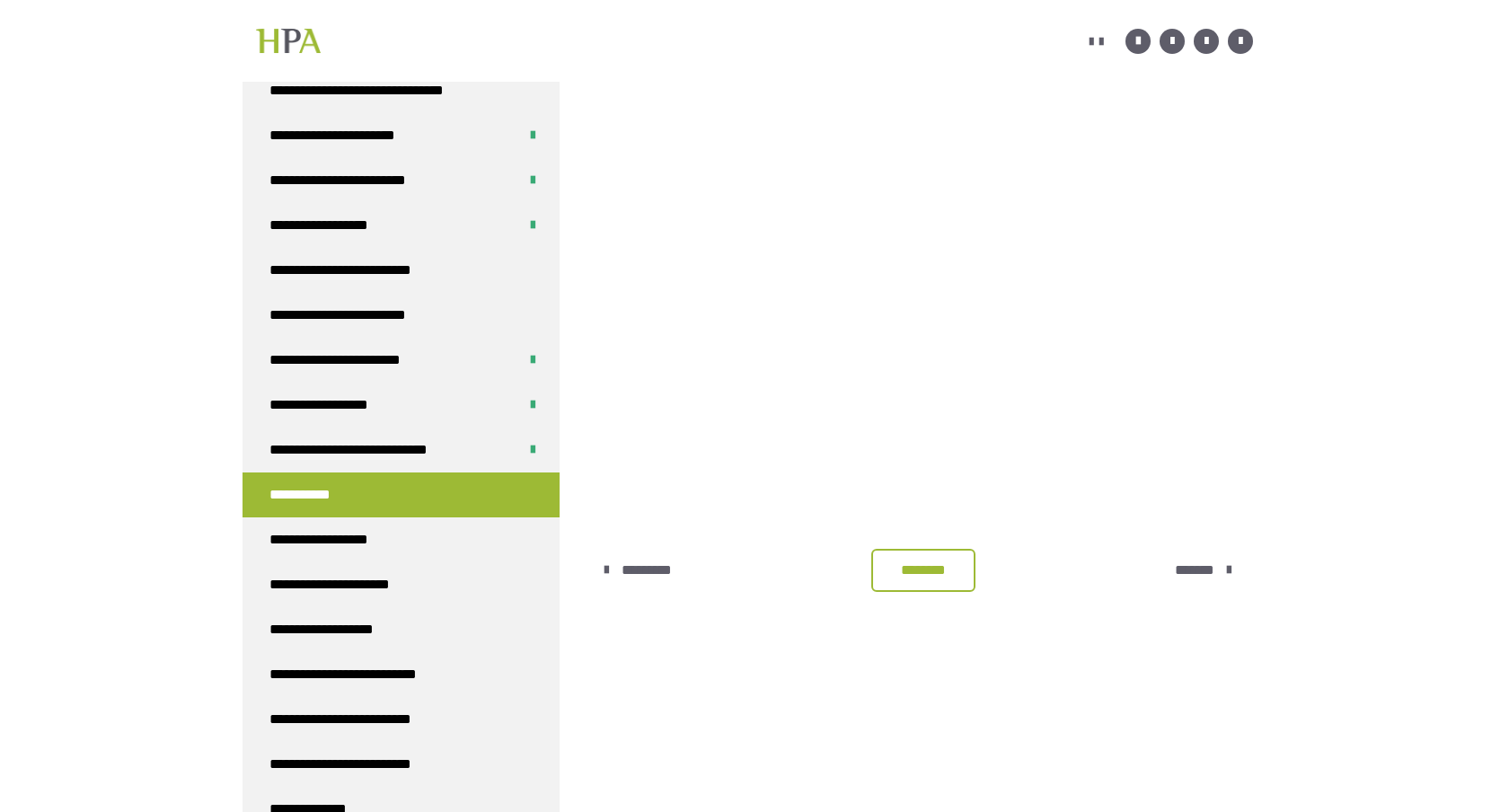click on "********" at bounding box center (923, 570) 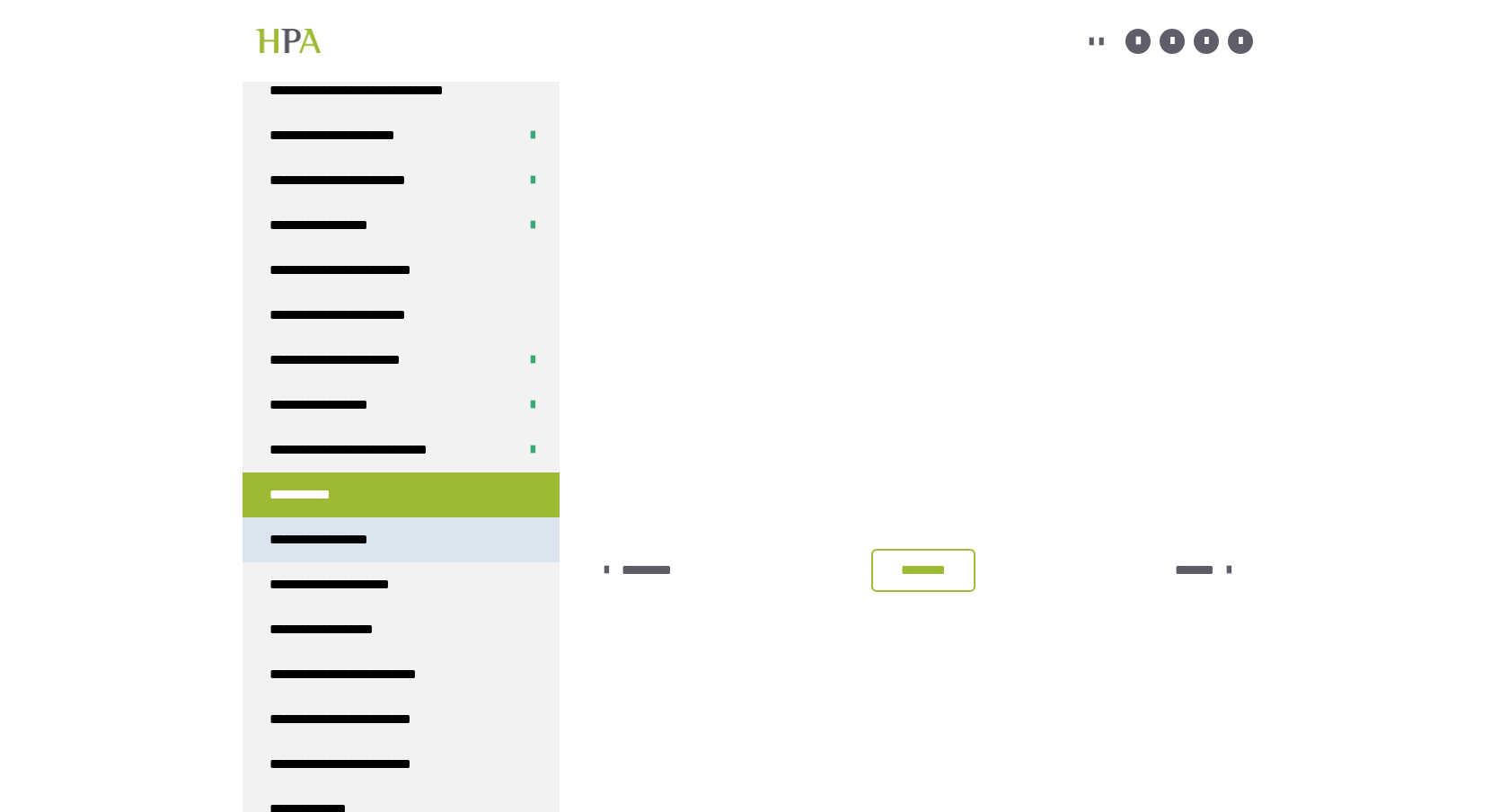 click on "**********" at bounding box center (329, 540) 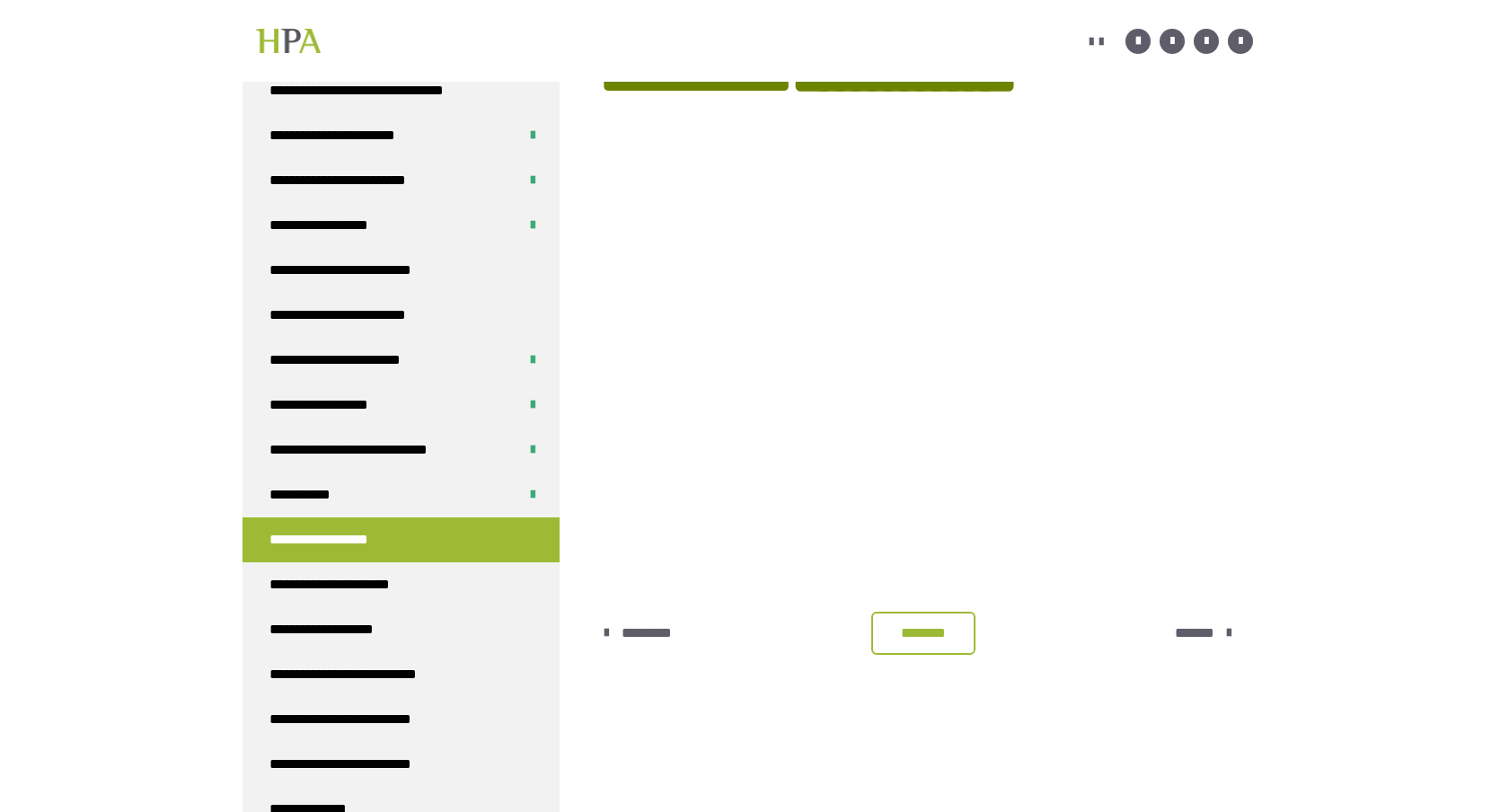 click on "********" at bounding box center (923, 633) 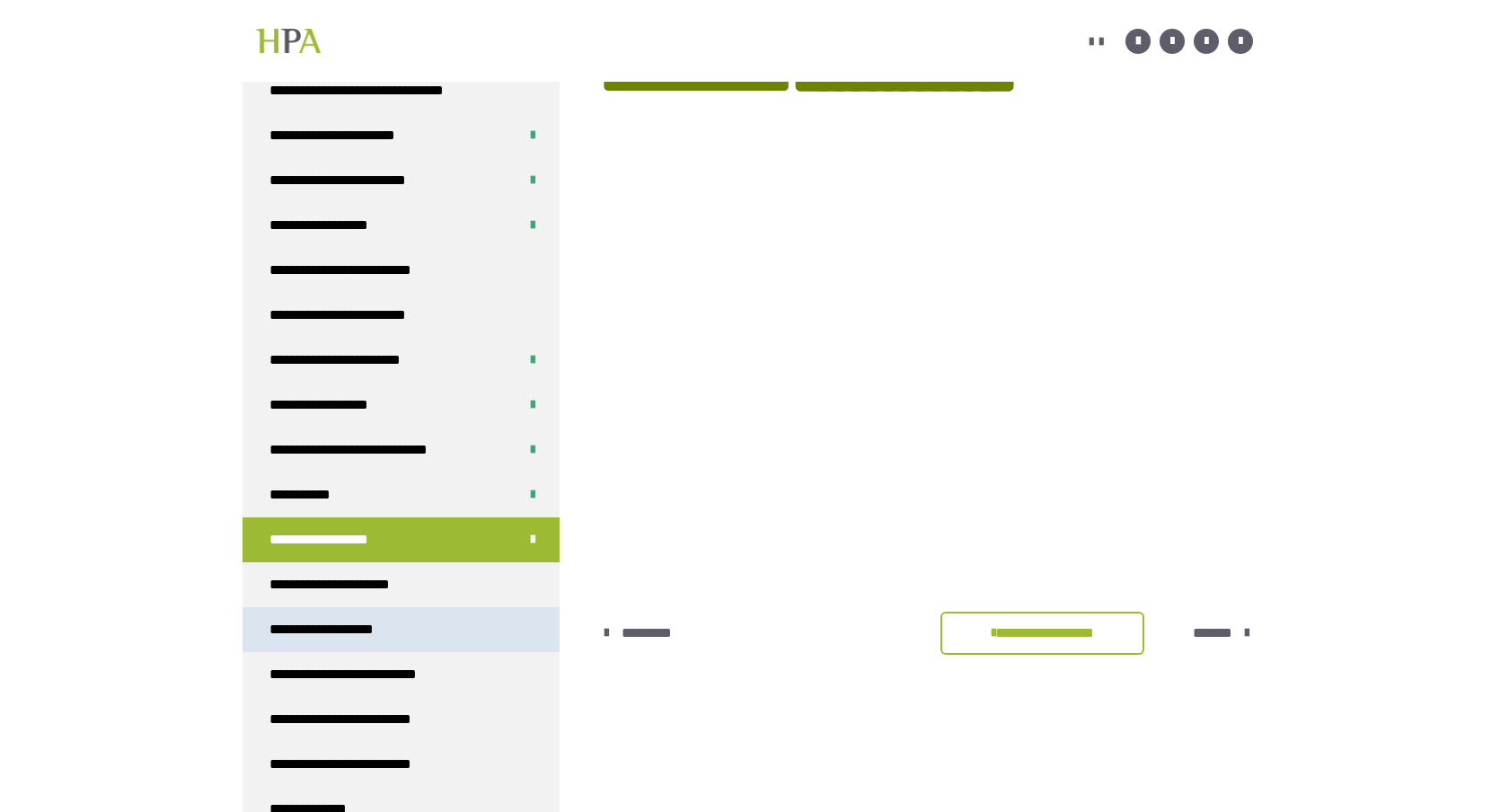 click on "**********" at bounding box center [401, 630] 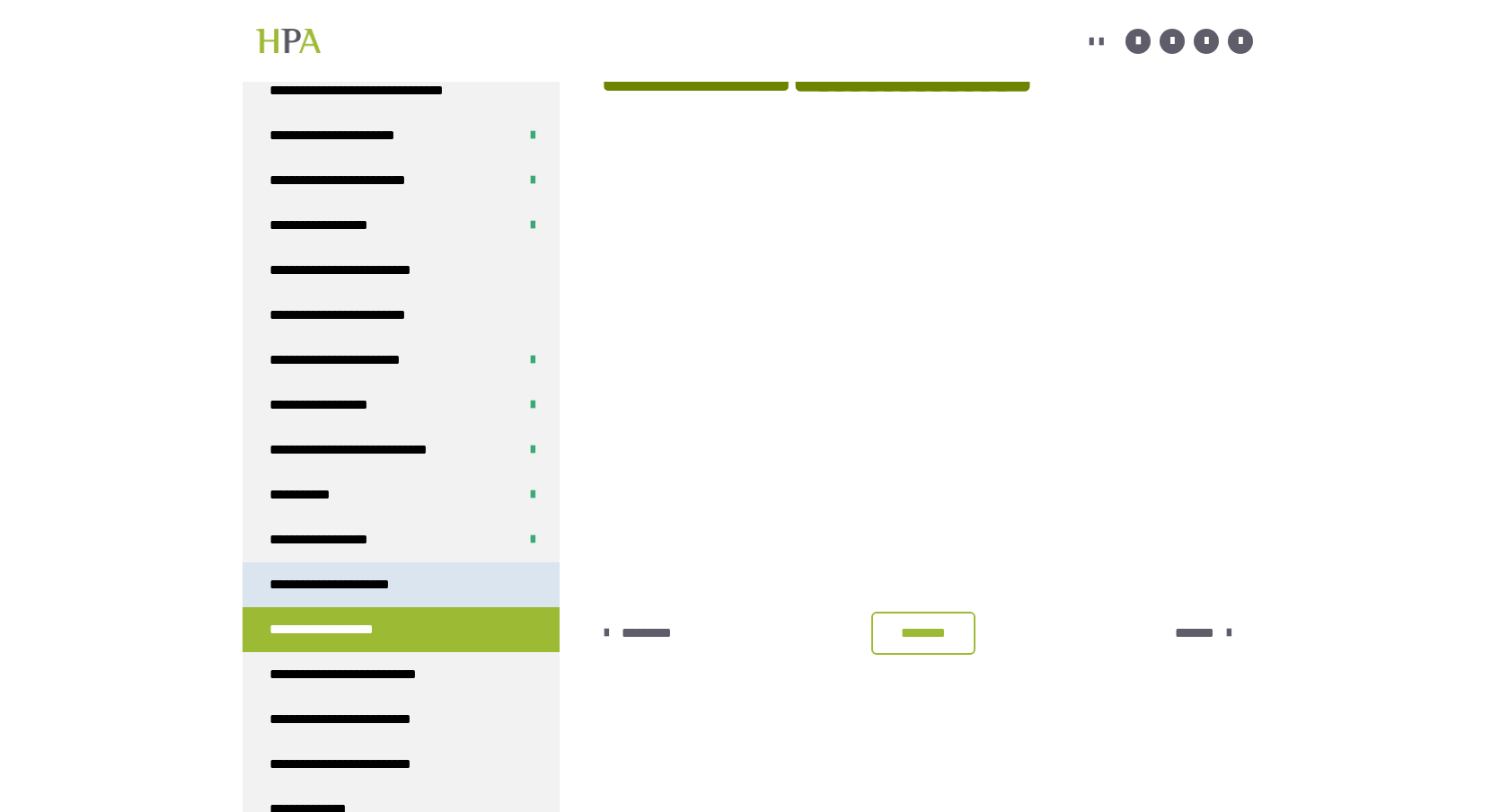 click on "**********" at bounding box center [401, 585] 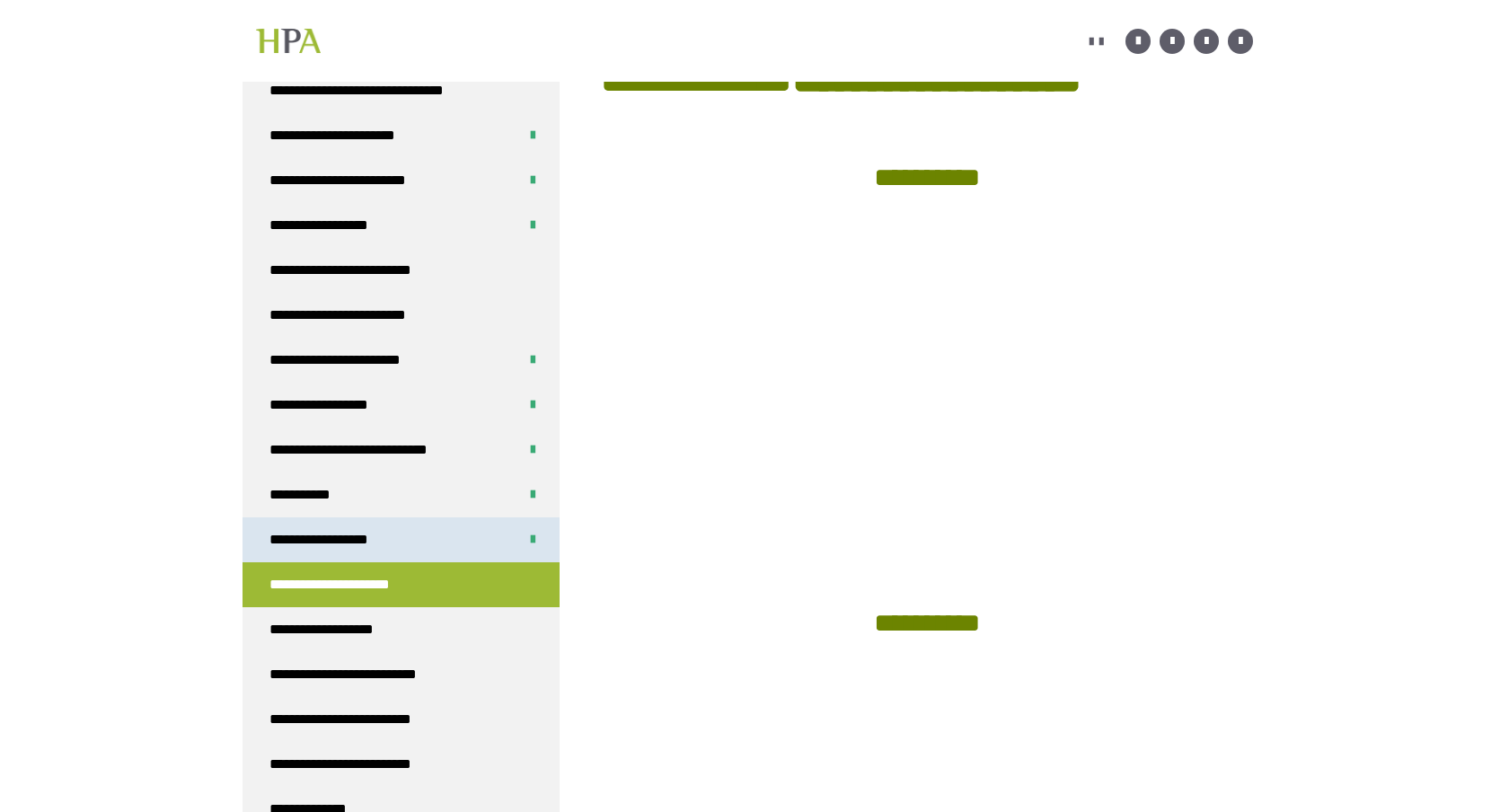 click on "**********" at bounding box center (401, 540) 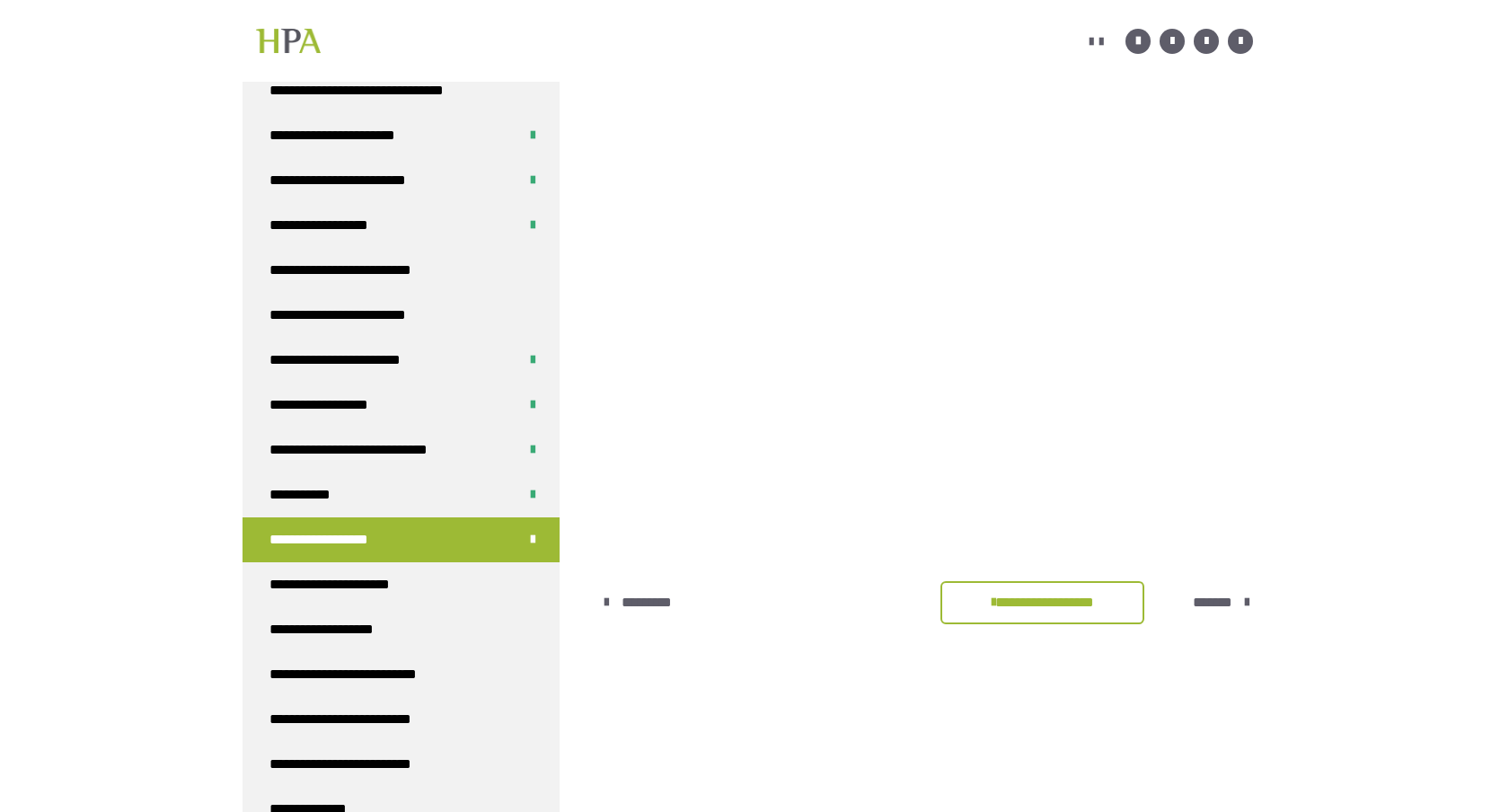 scroll, scrollTop: 361, scrollLeft: 0, axis: vertical 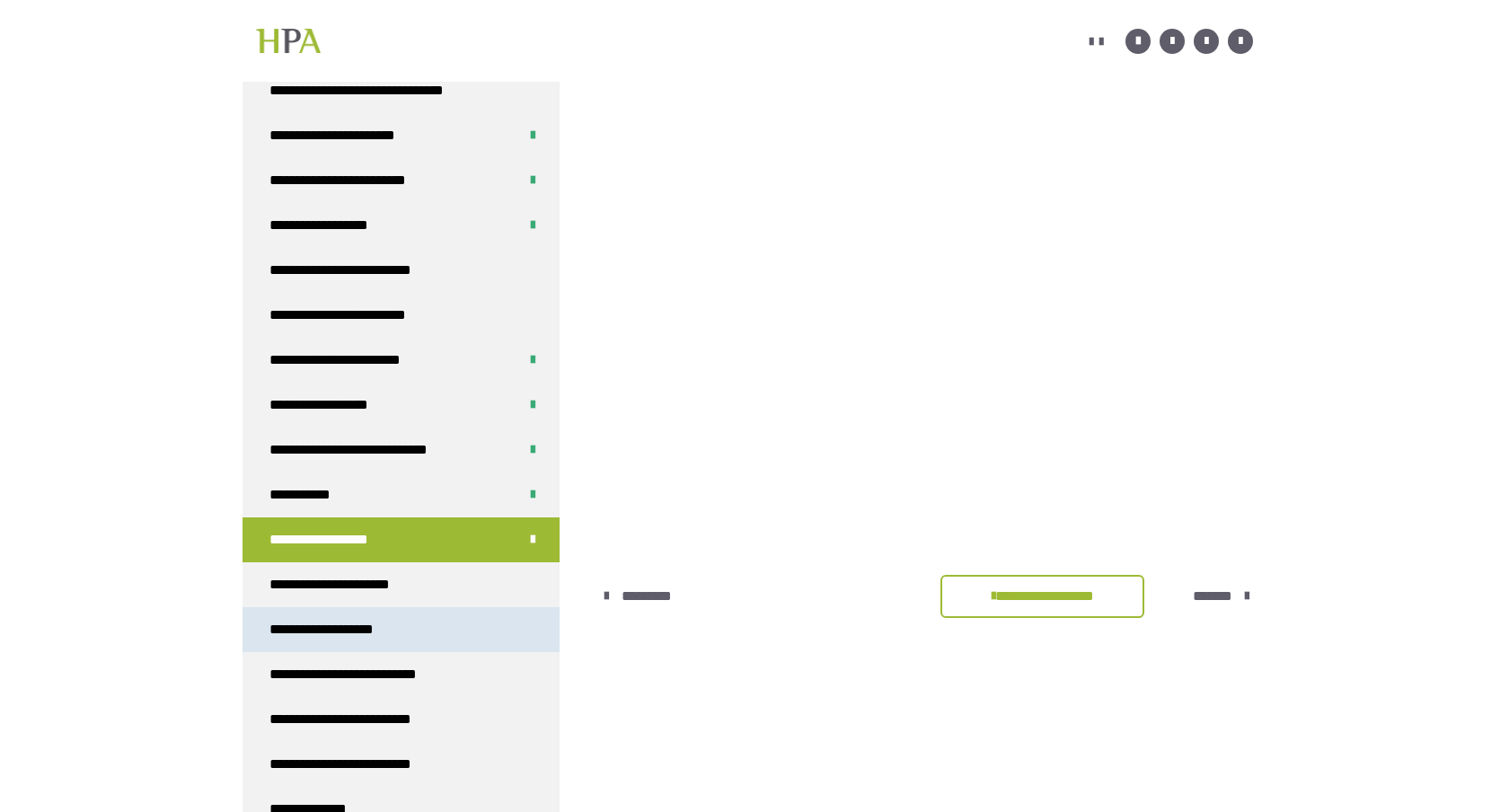 click on "**********" at bounding box center [340, 630] 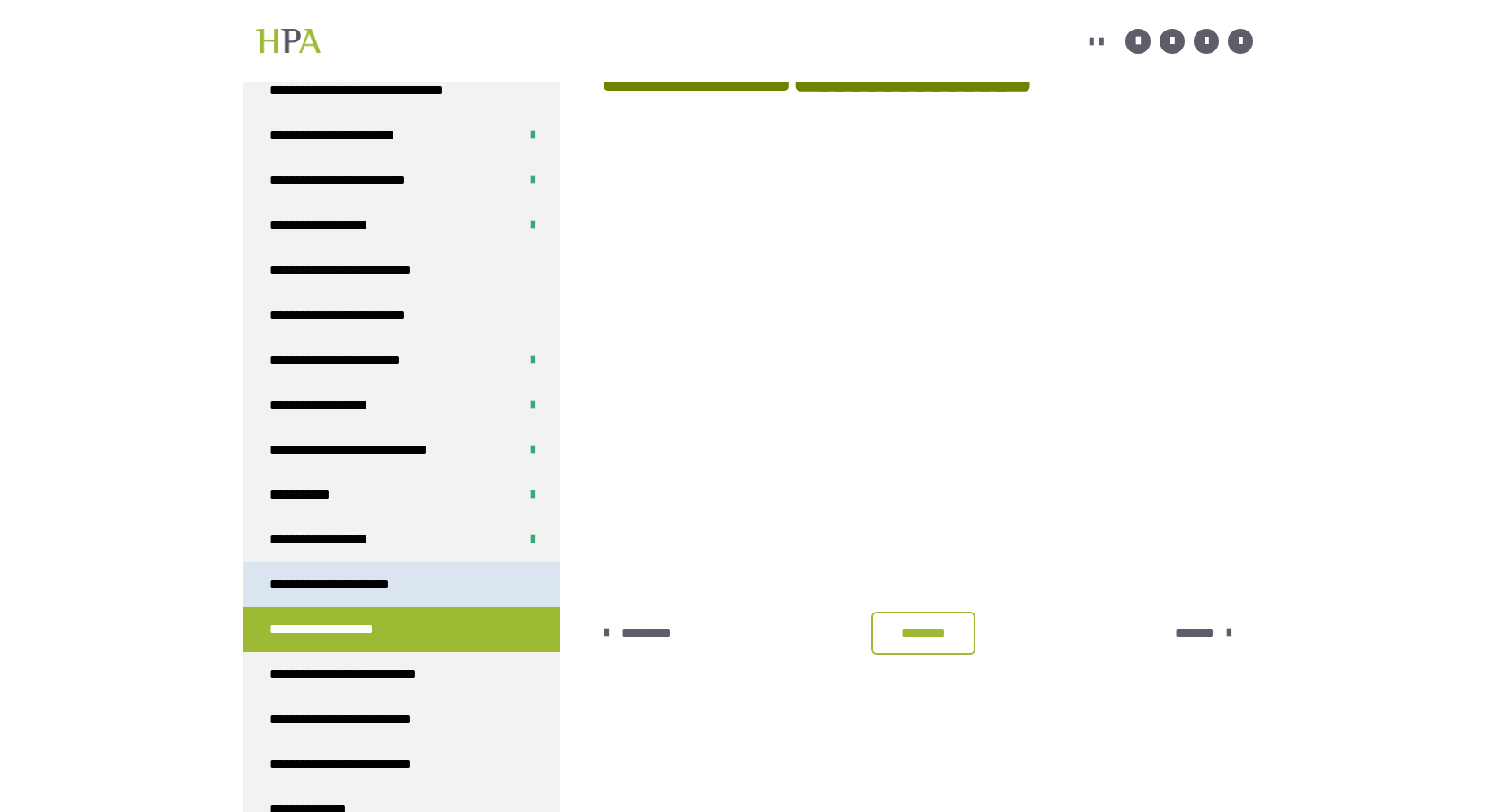 click on "**********" at bounding box center [345, 585] 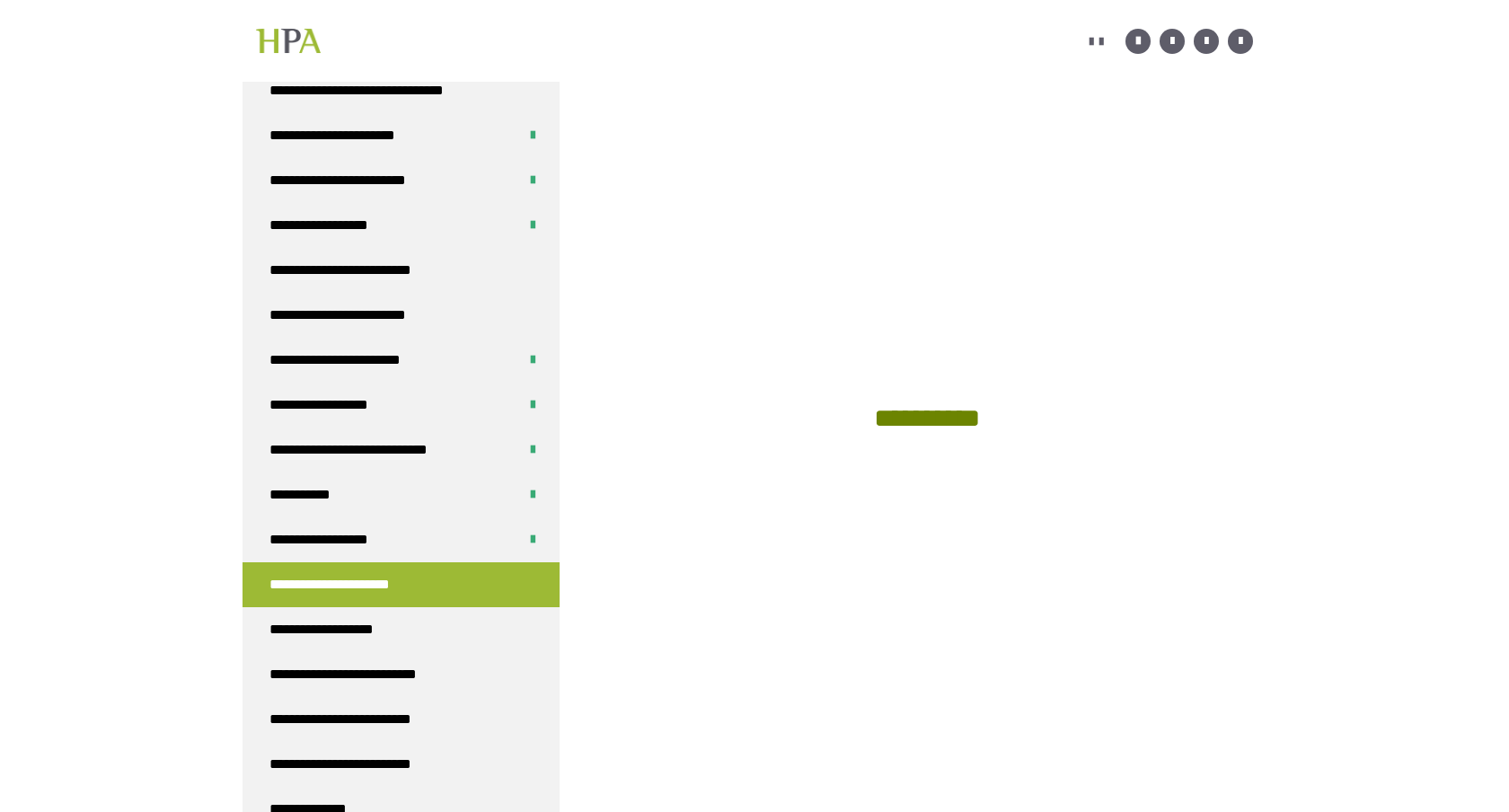 scroll, scrollTop: 539, scrollLeft: 0, axis: vertical 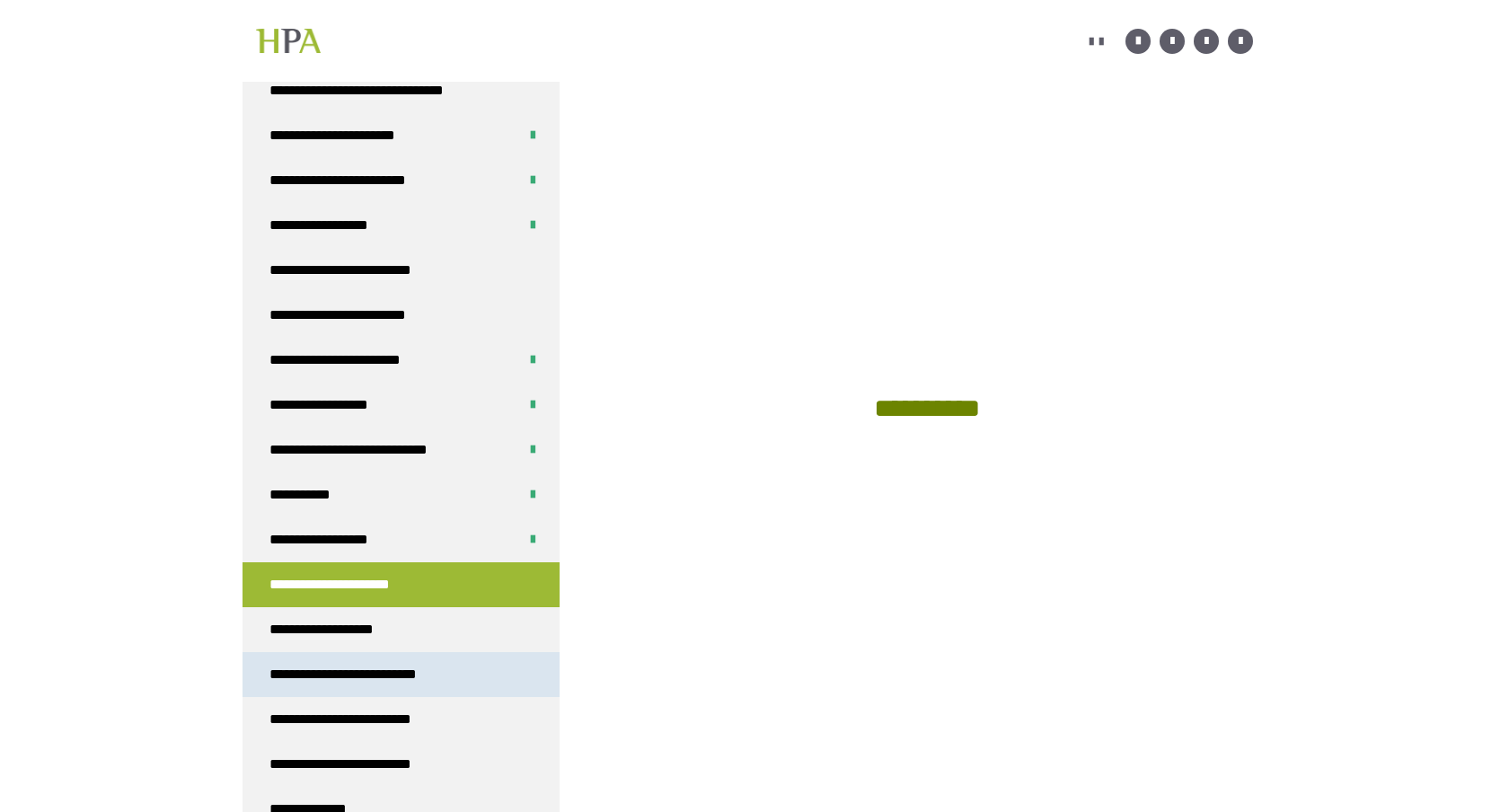 click on "**********" at bounding box center (366, 675) 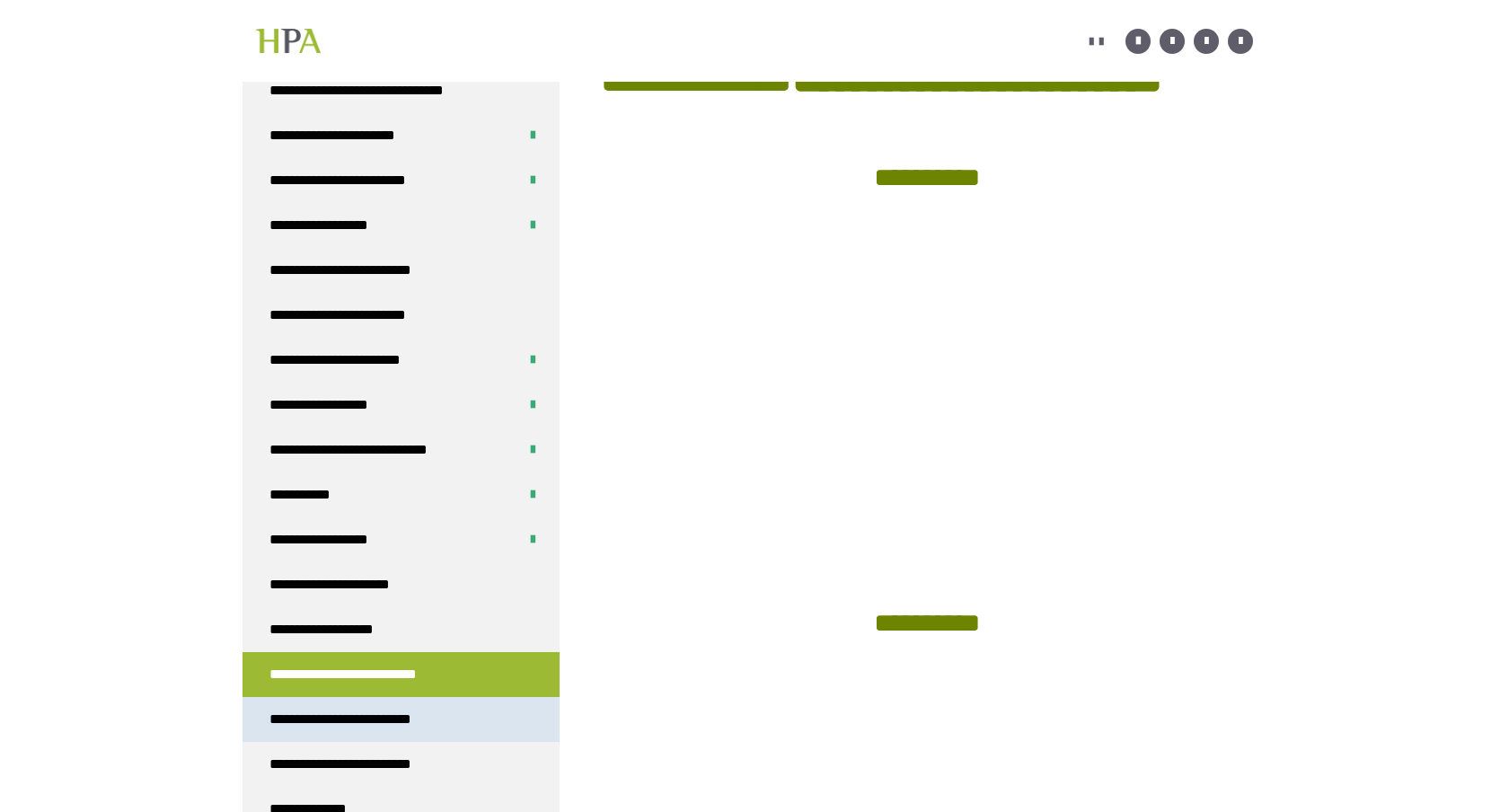 click on "**********" at bounding box center (359, 719) 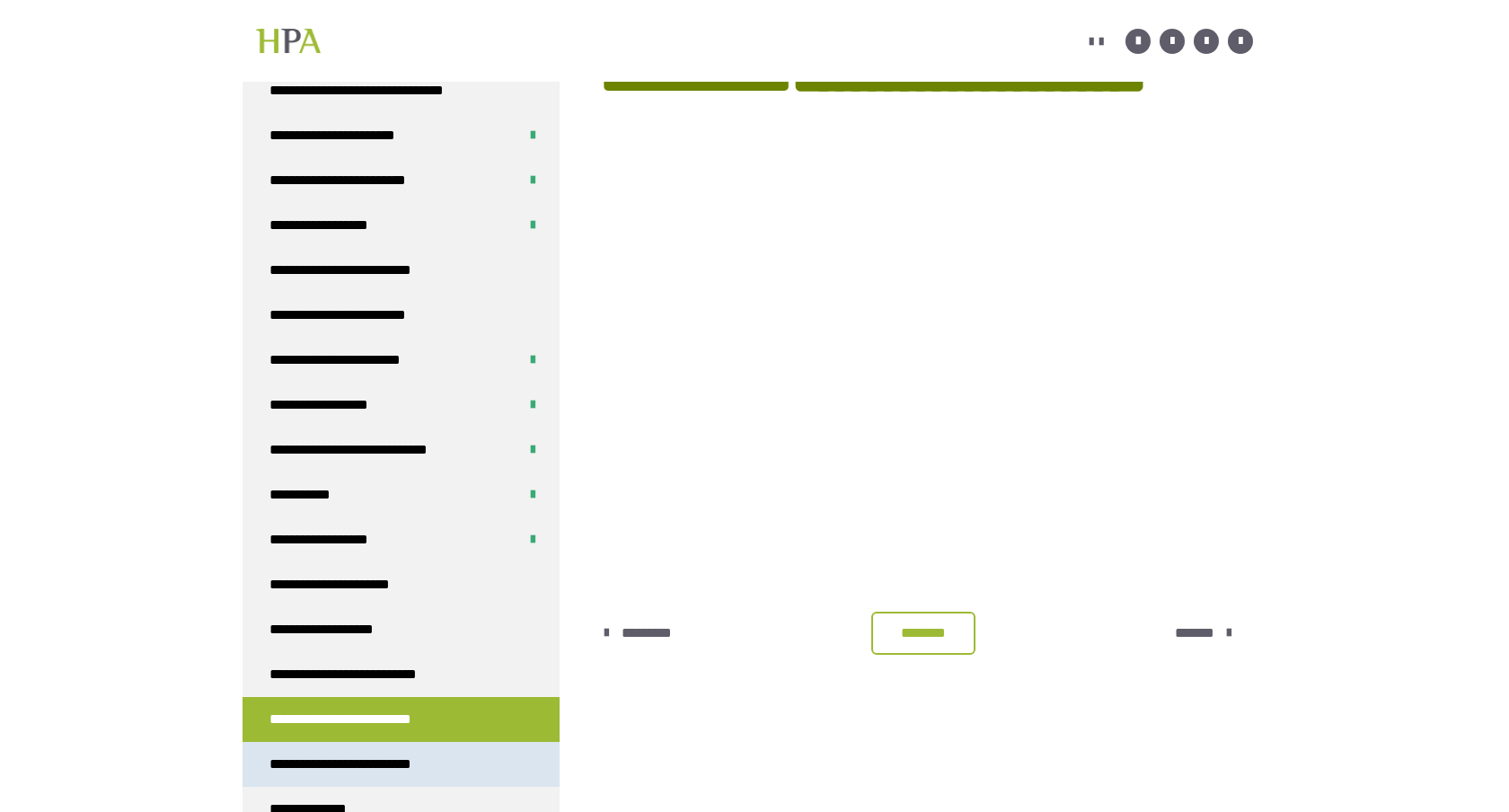 click on "**********" at bounding box center [367, 764] 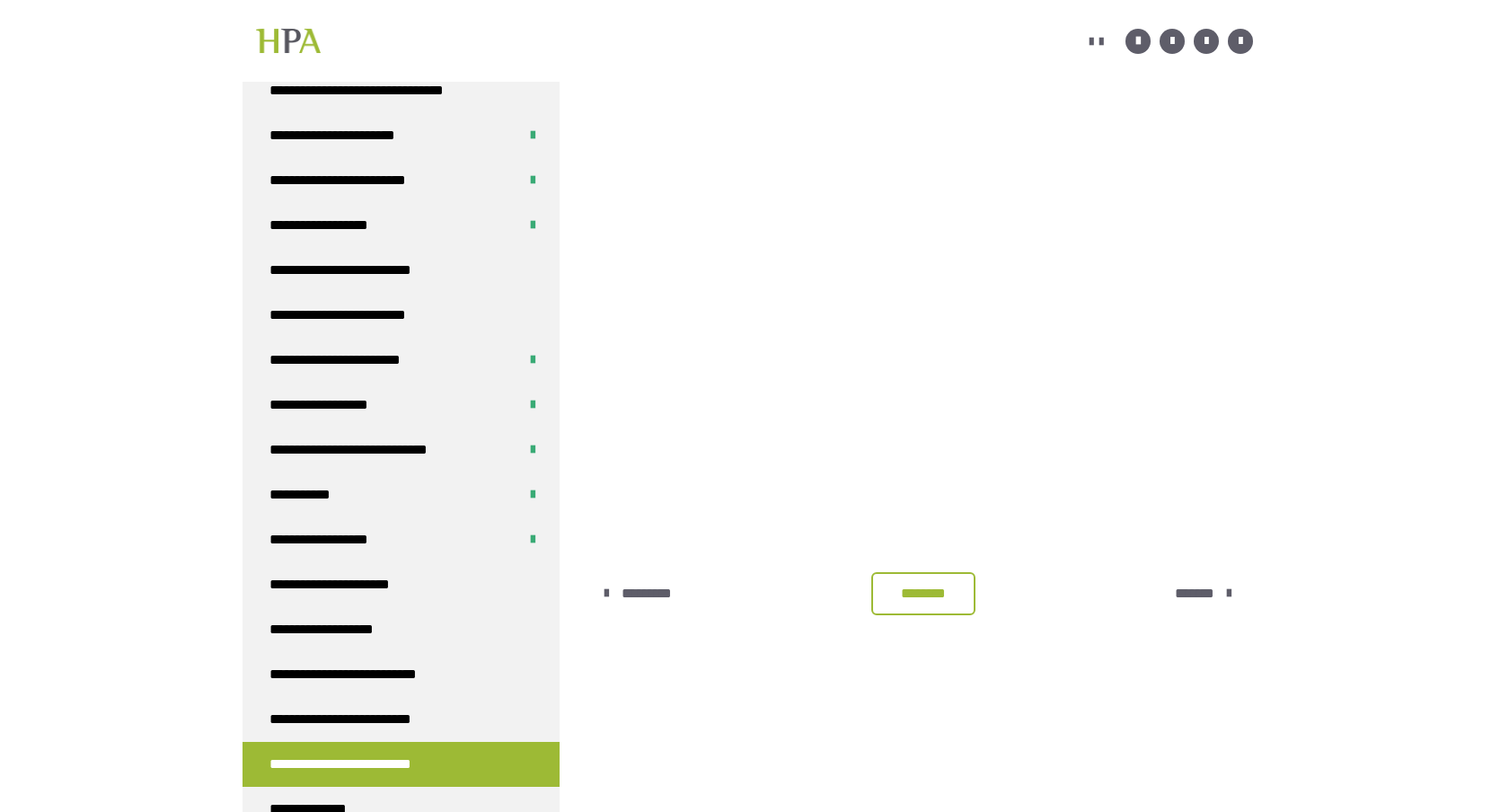 scroll, scrollTop: 358, scrollLeft: 0, axis: vertical 